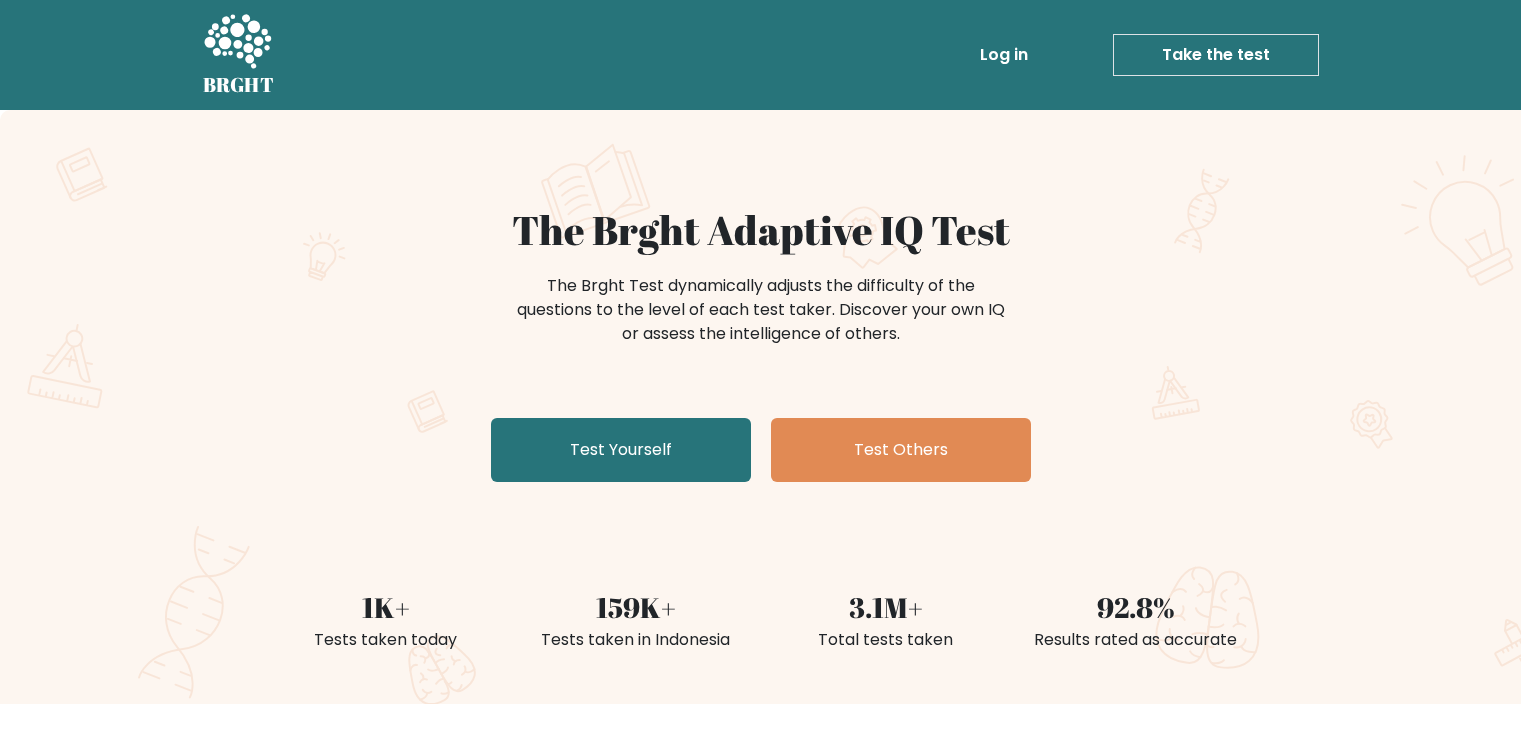 scroll, scrollTop: 0, scrollLeft: 0, axis: both 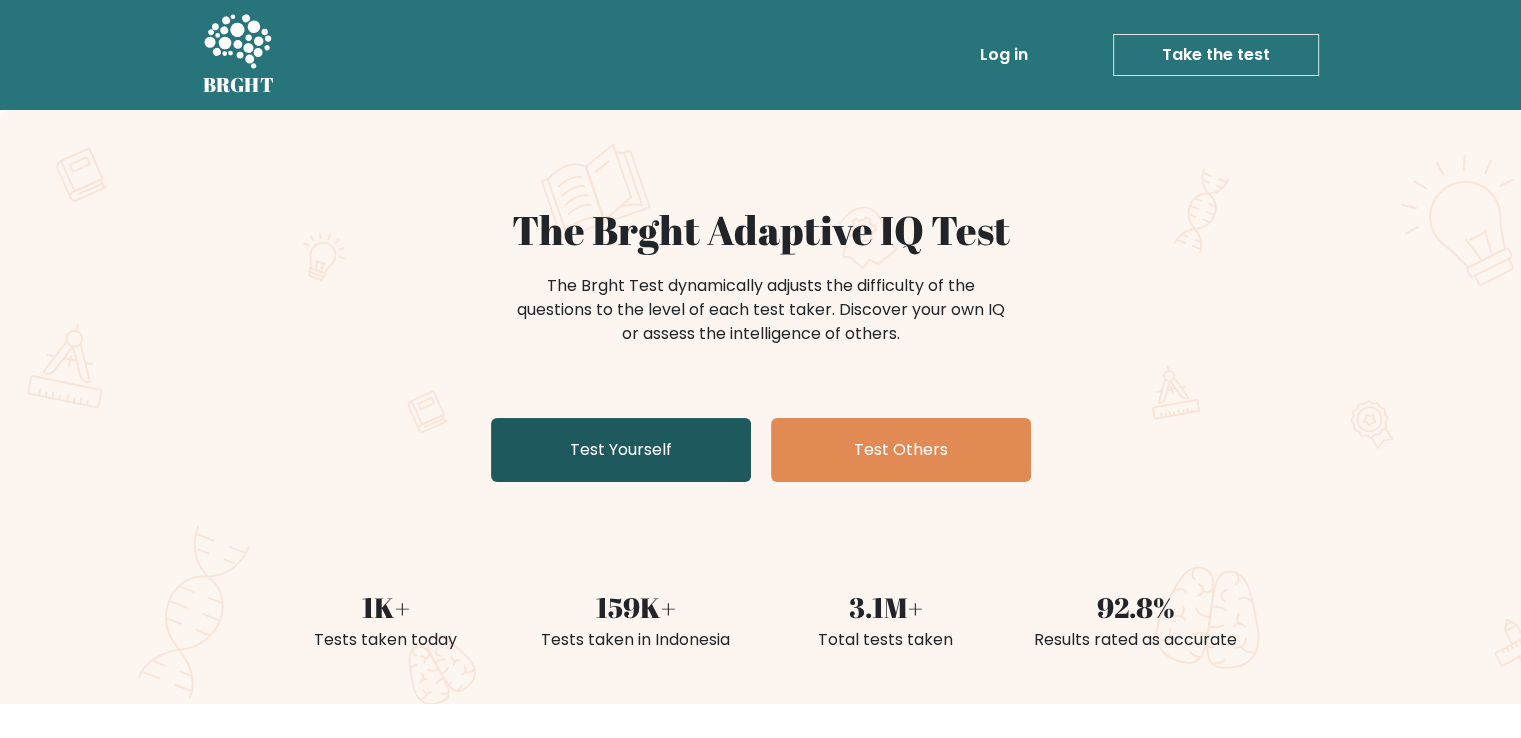 click on "Test Yourself" at bounding box center [621, 450] 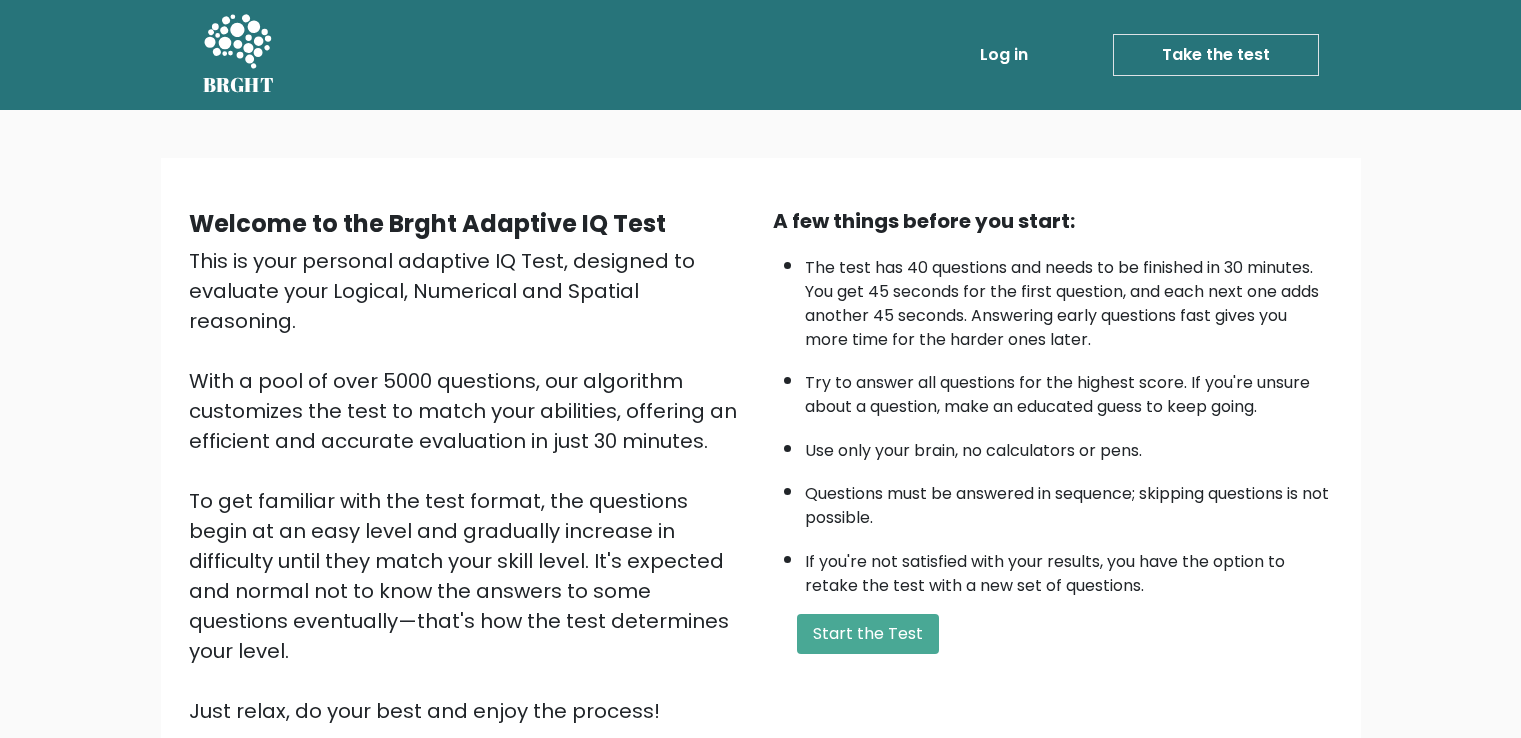 scroll, scrollTop: 0, scrollLeft: 0, axis: both 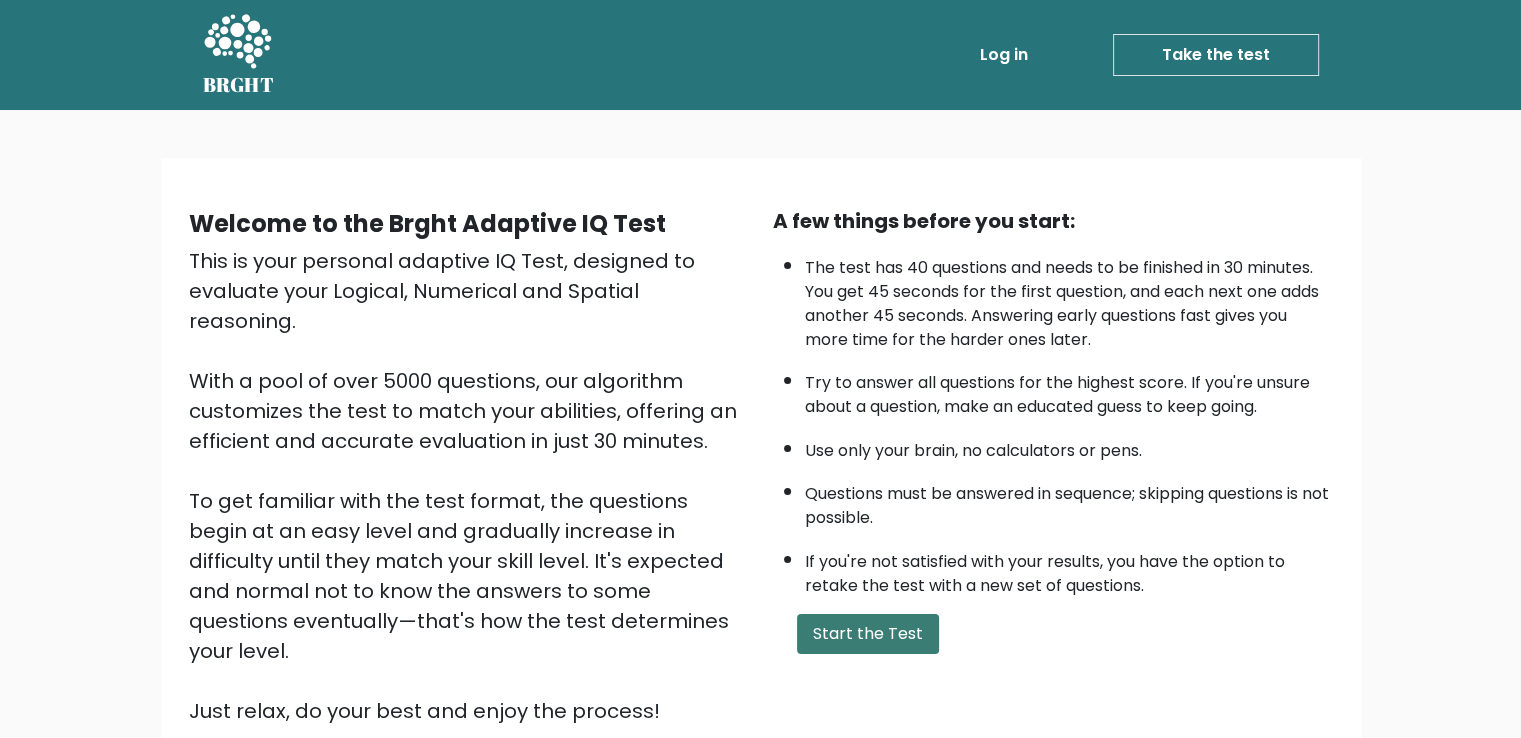 click on "Start the Test" at bounding box center (868, 634) 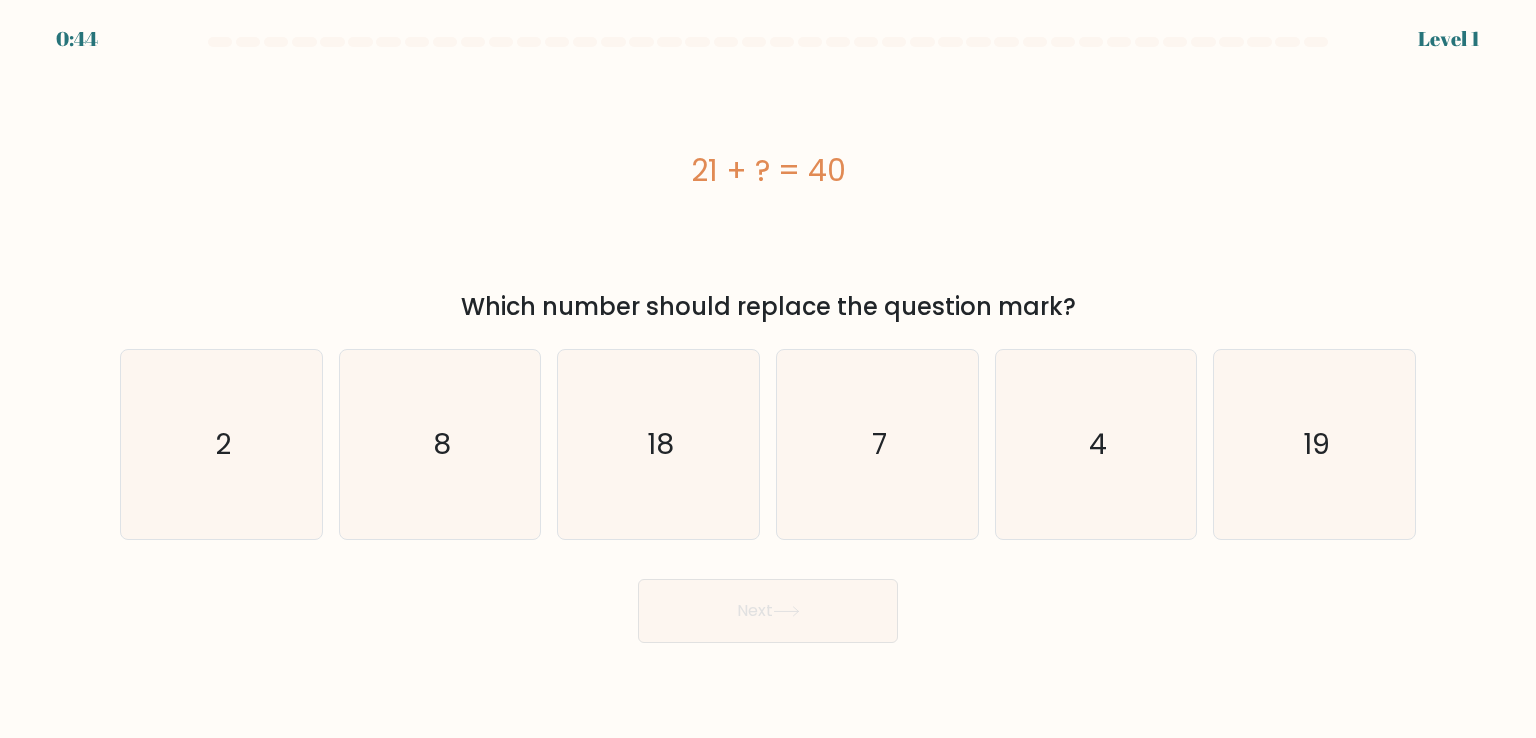 scroll, scrollTop: 0, scrollLeft: 0, axis: both 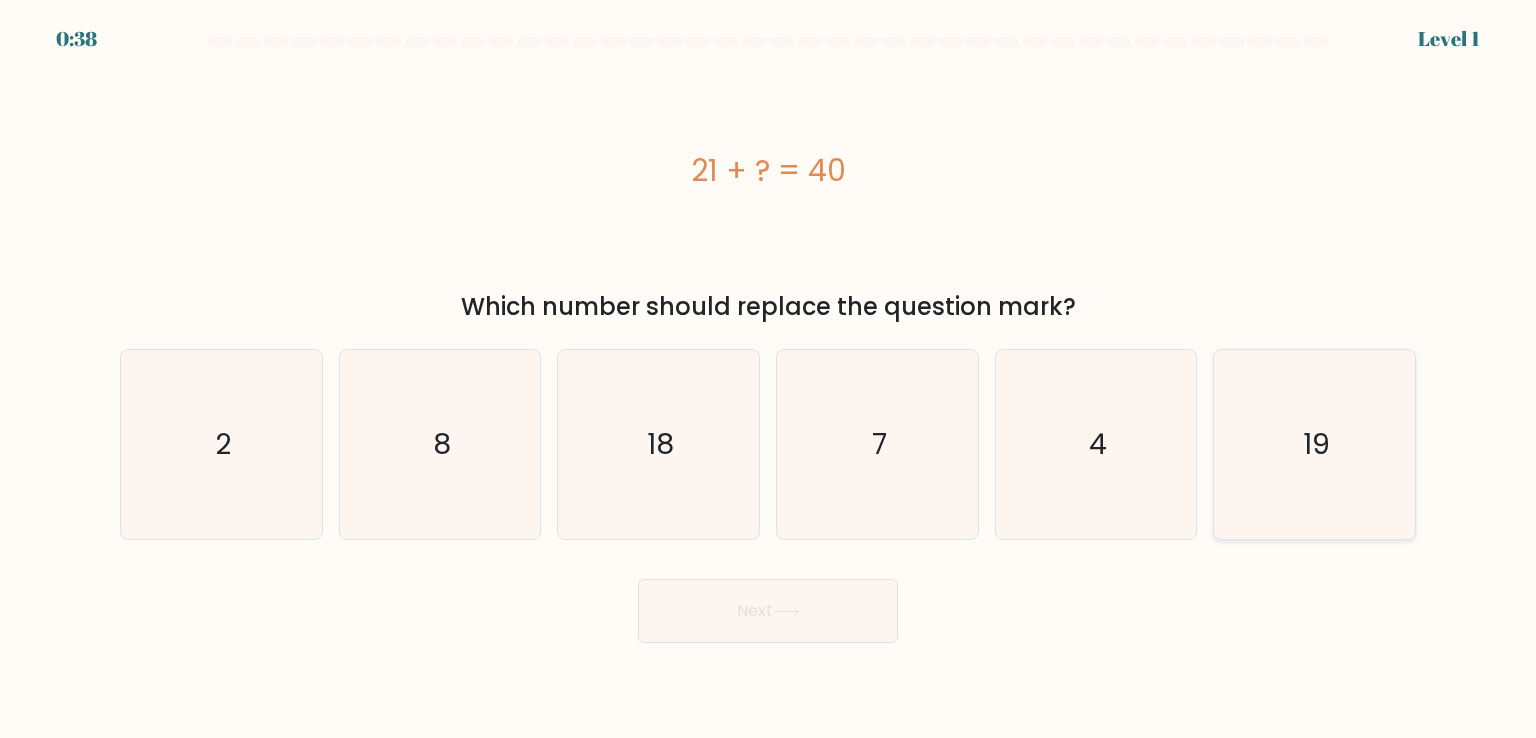 click on "19" 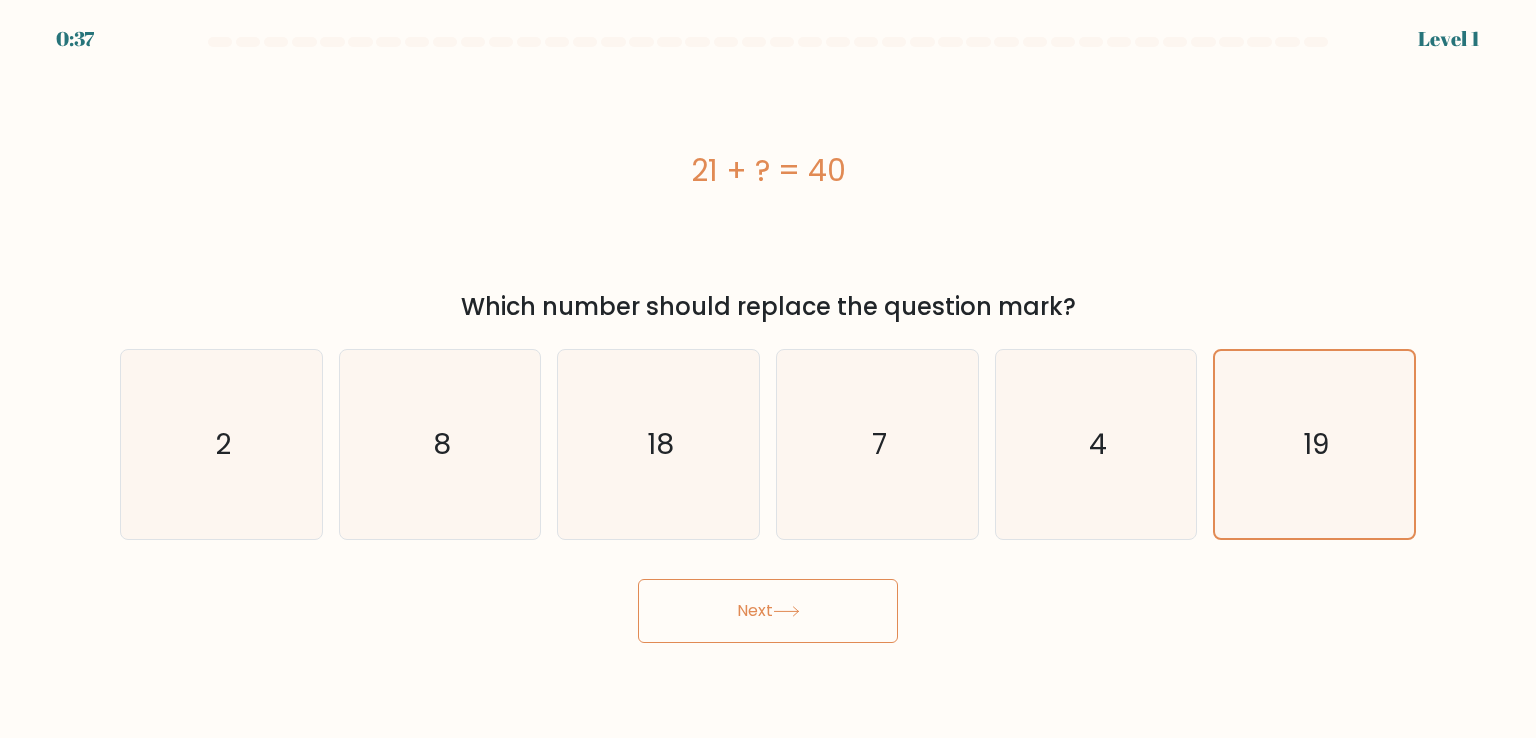 click on "Next" at bounding box center [768, 611] 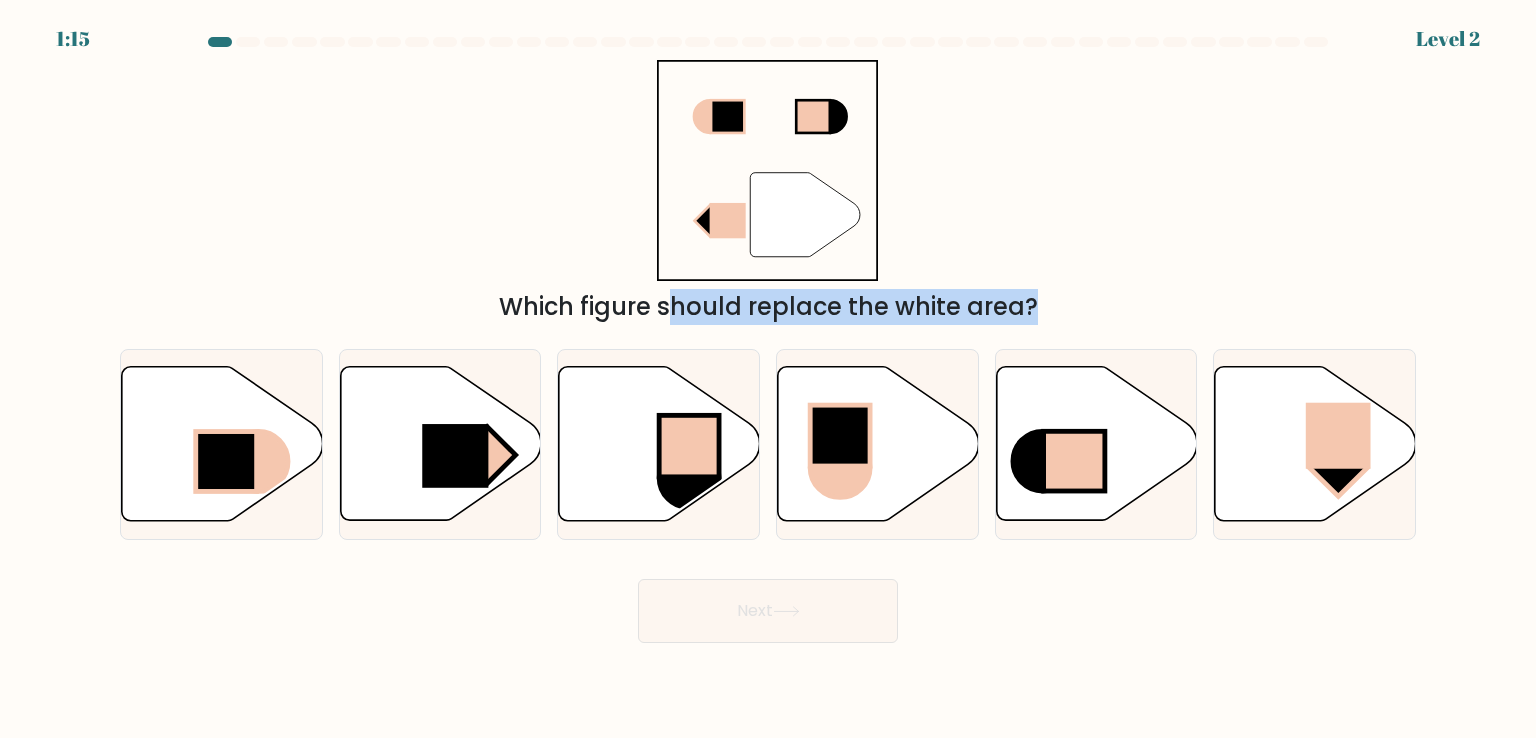 drag, startPoint x: 446, startPoint y: 456, endPoint x: 276, endPoint y: 233, distance: 280.40863 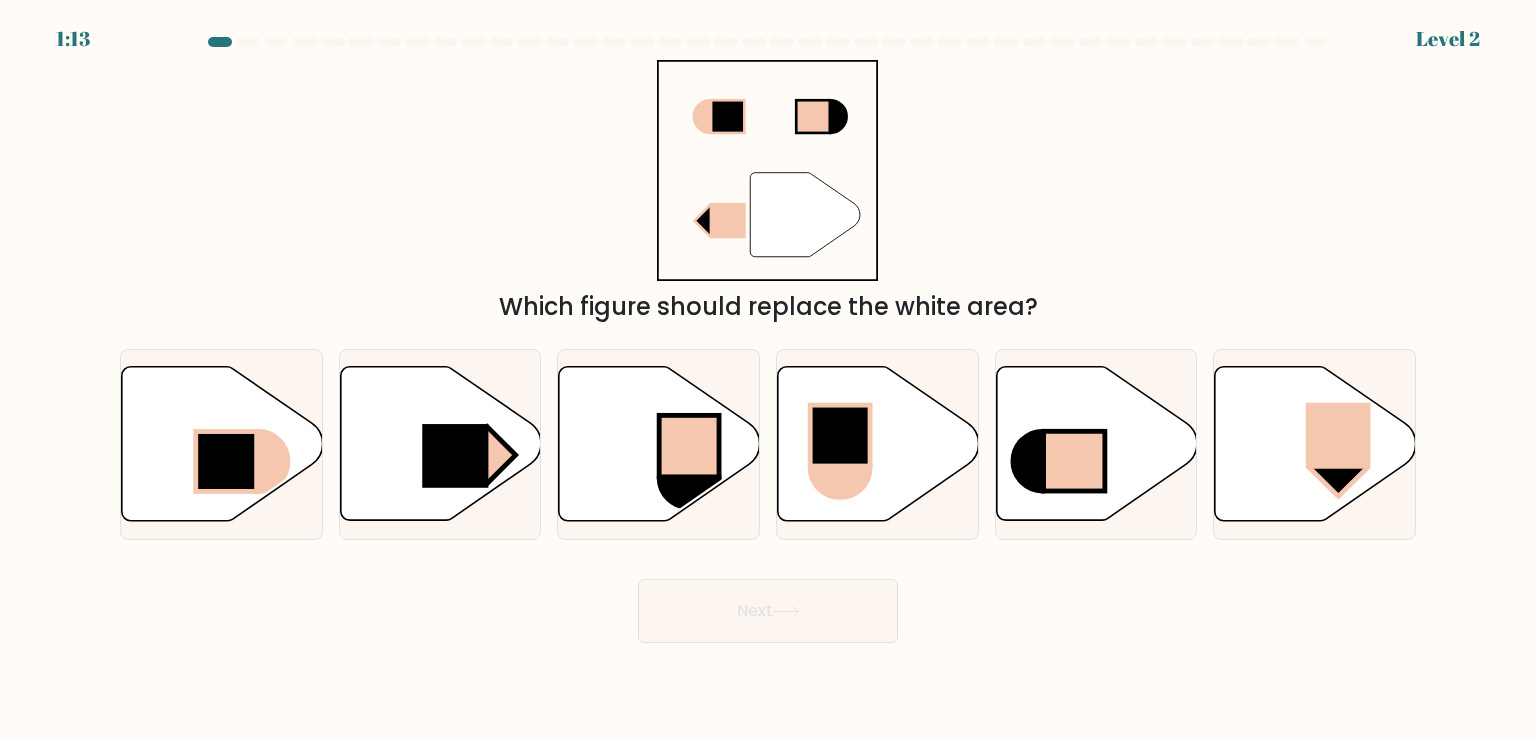 click on "Next" at bounding box center (768, 603) 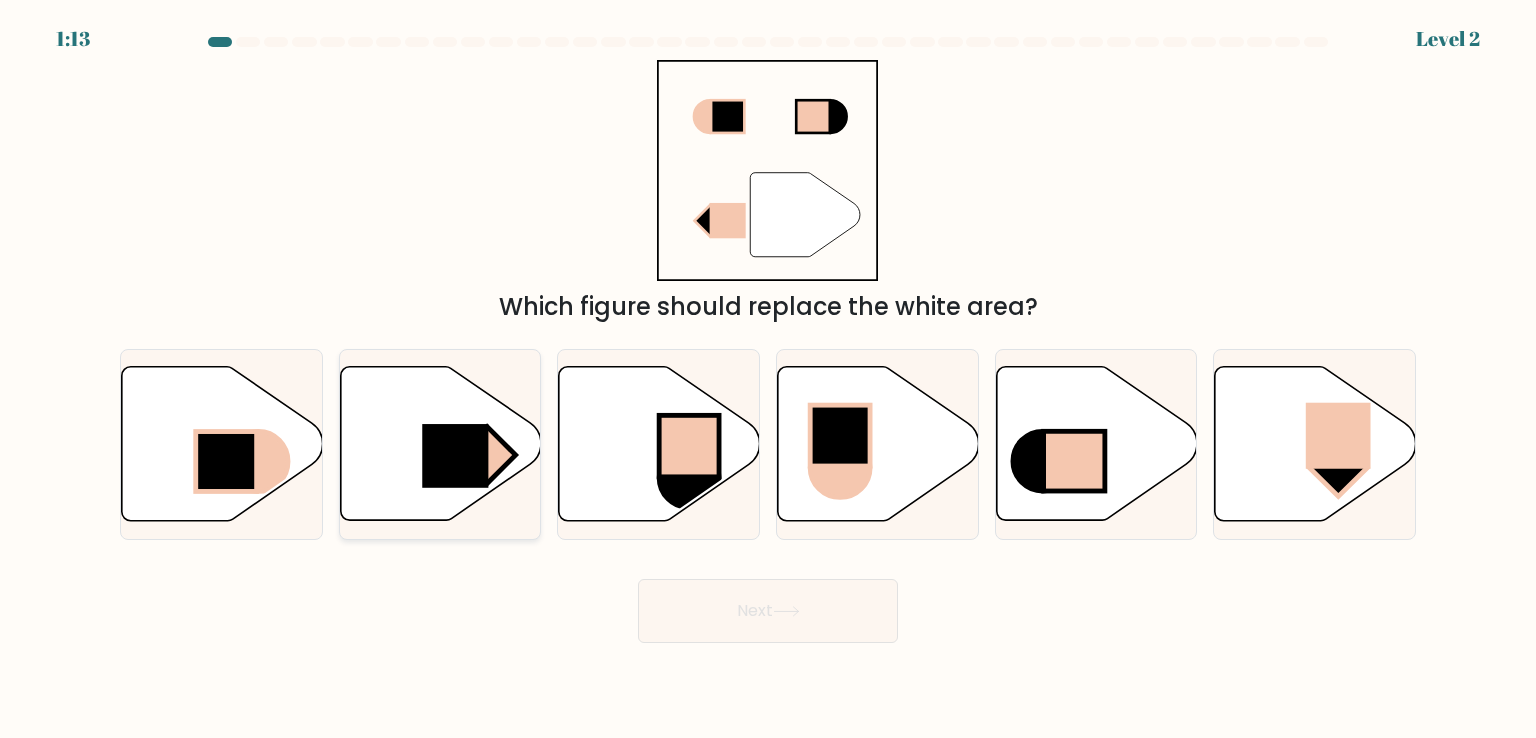 click 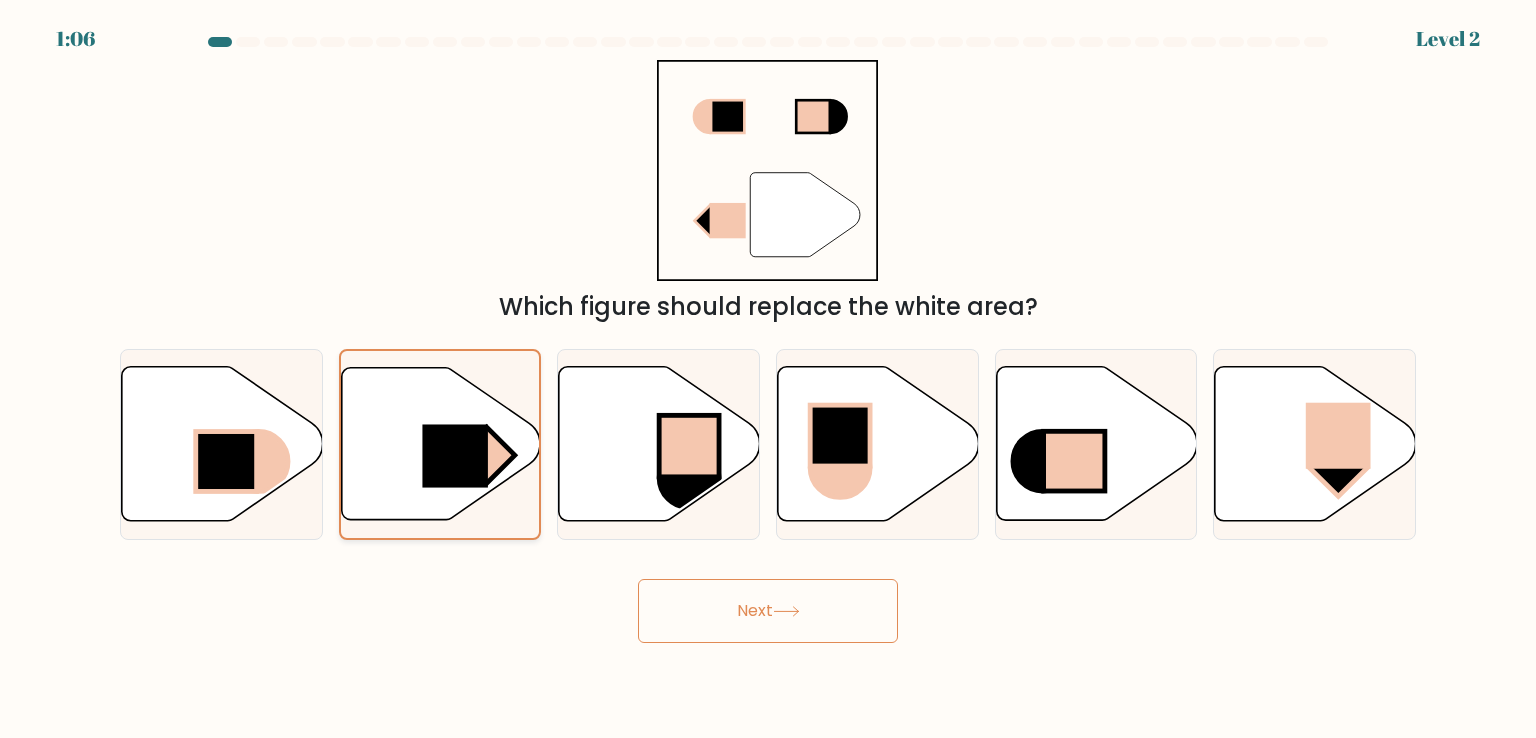 click 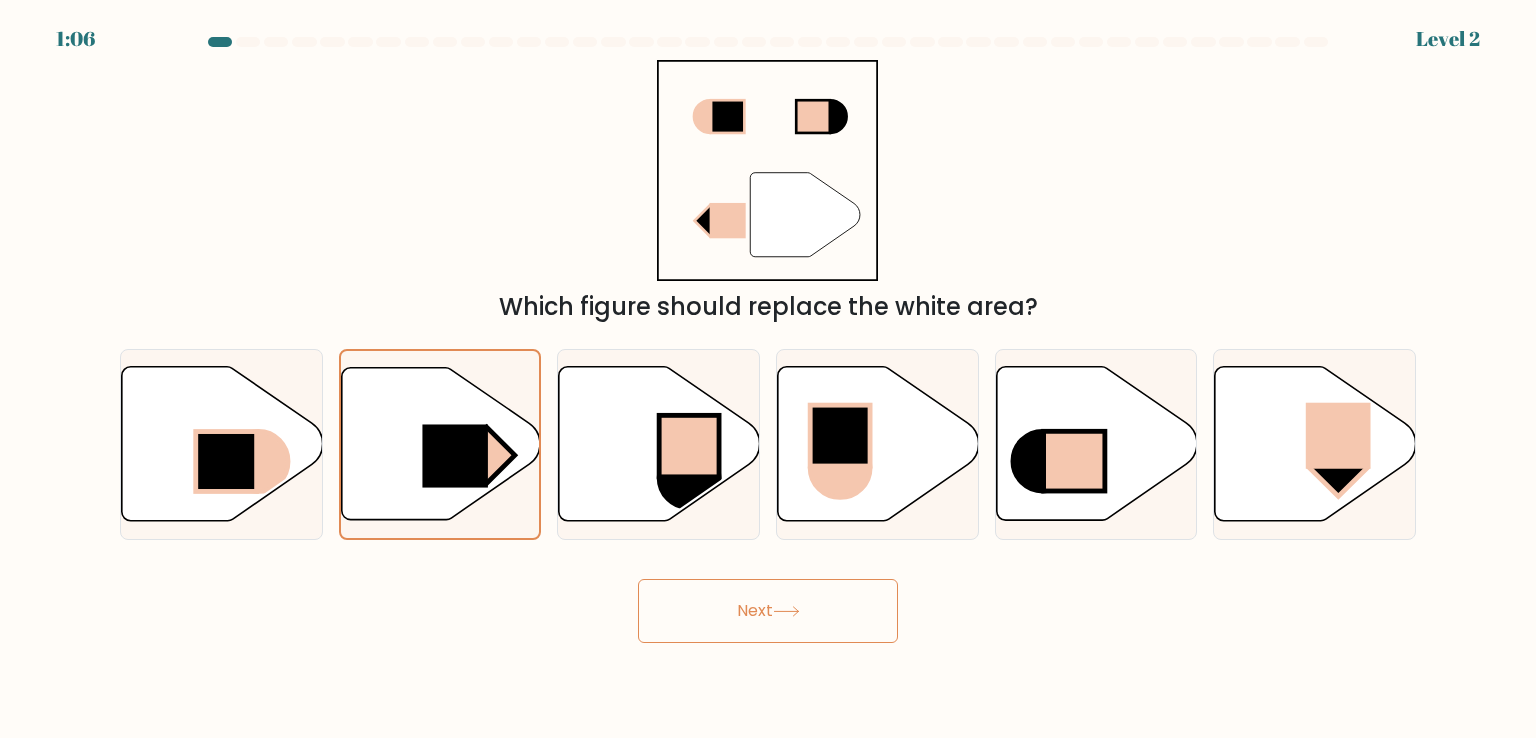 click on "Next" at bounding box center [768, 611] 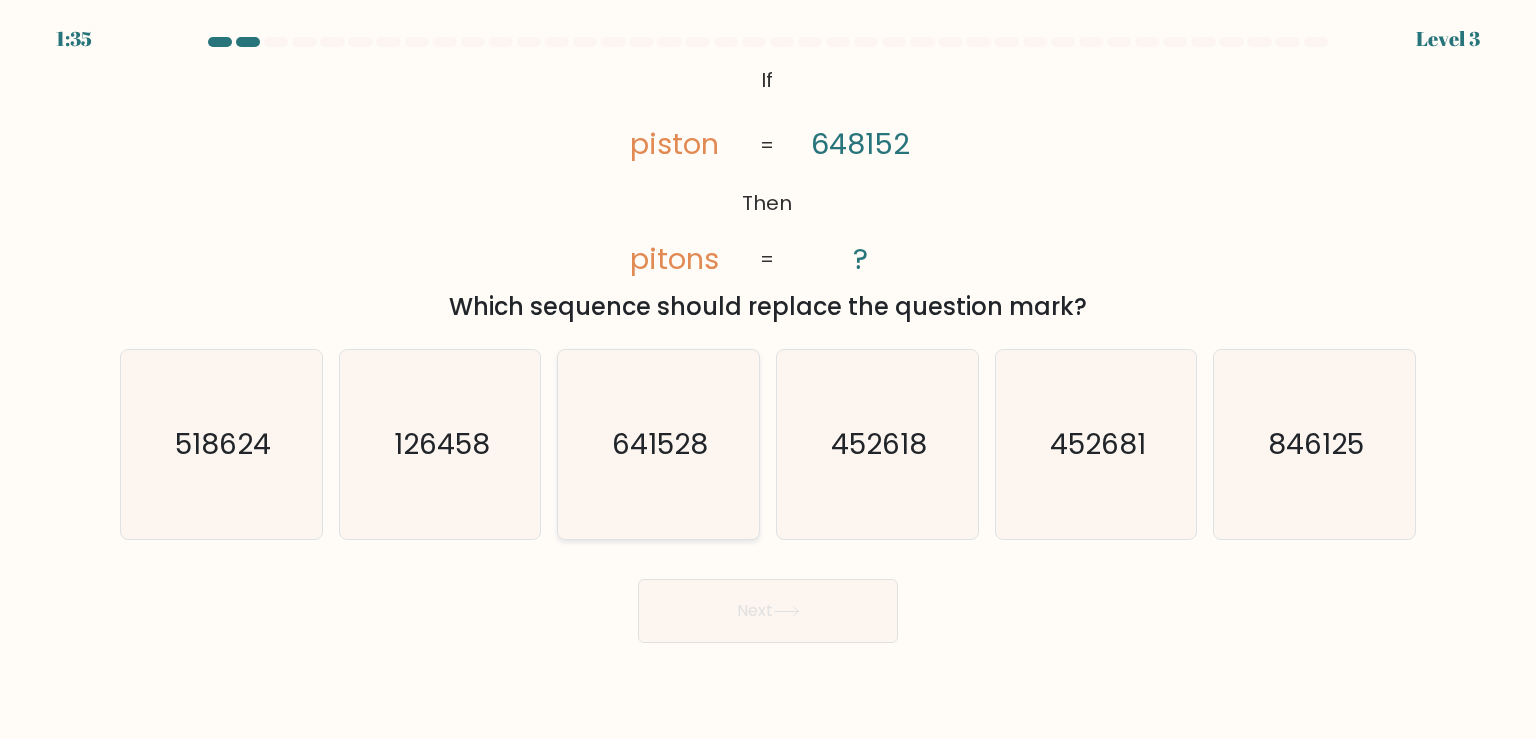 click on "641528" 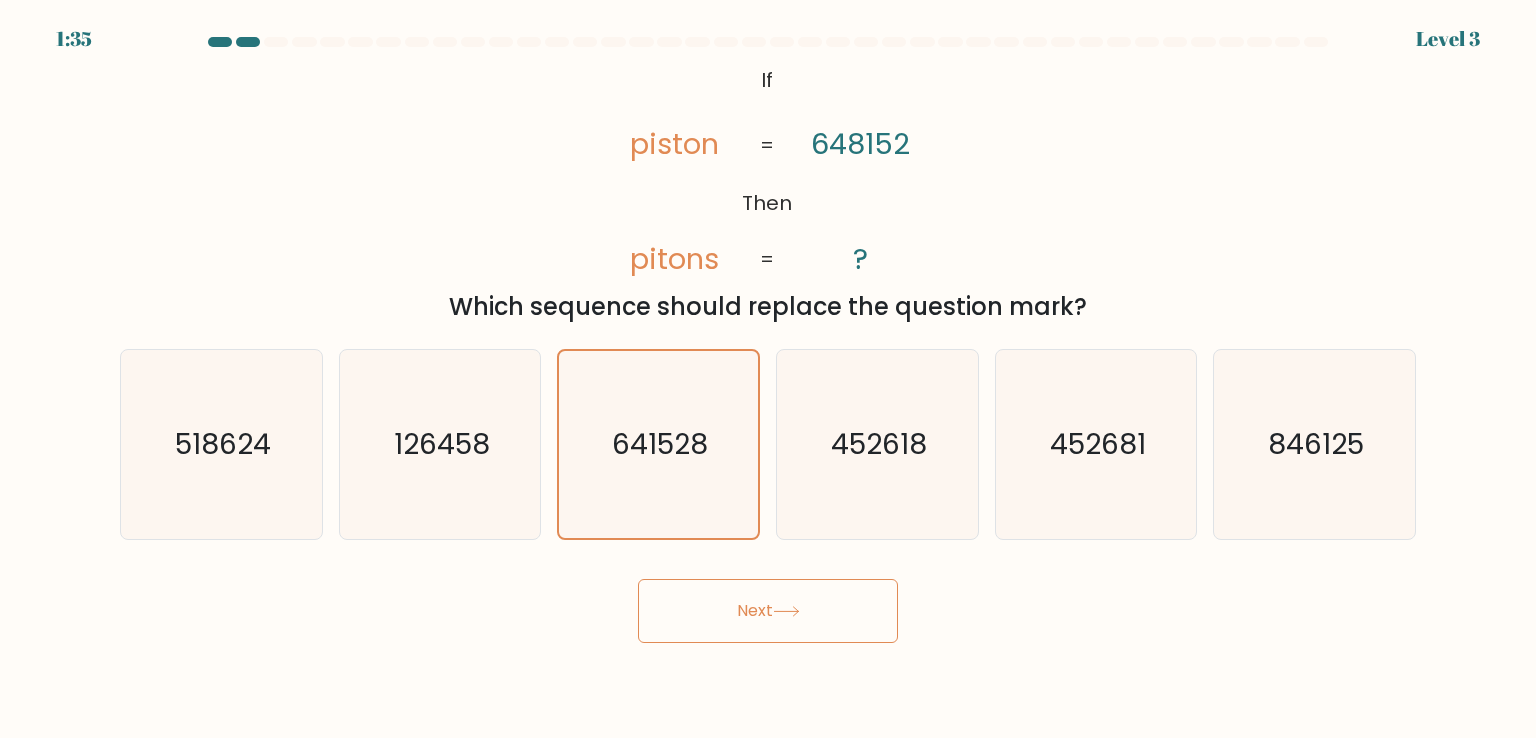 click on "Next" at bounding box center [768, 611] 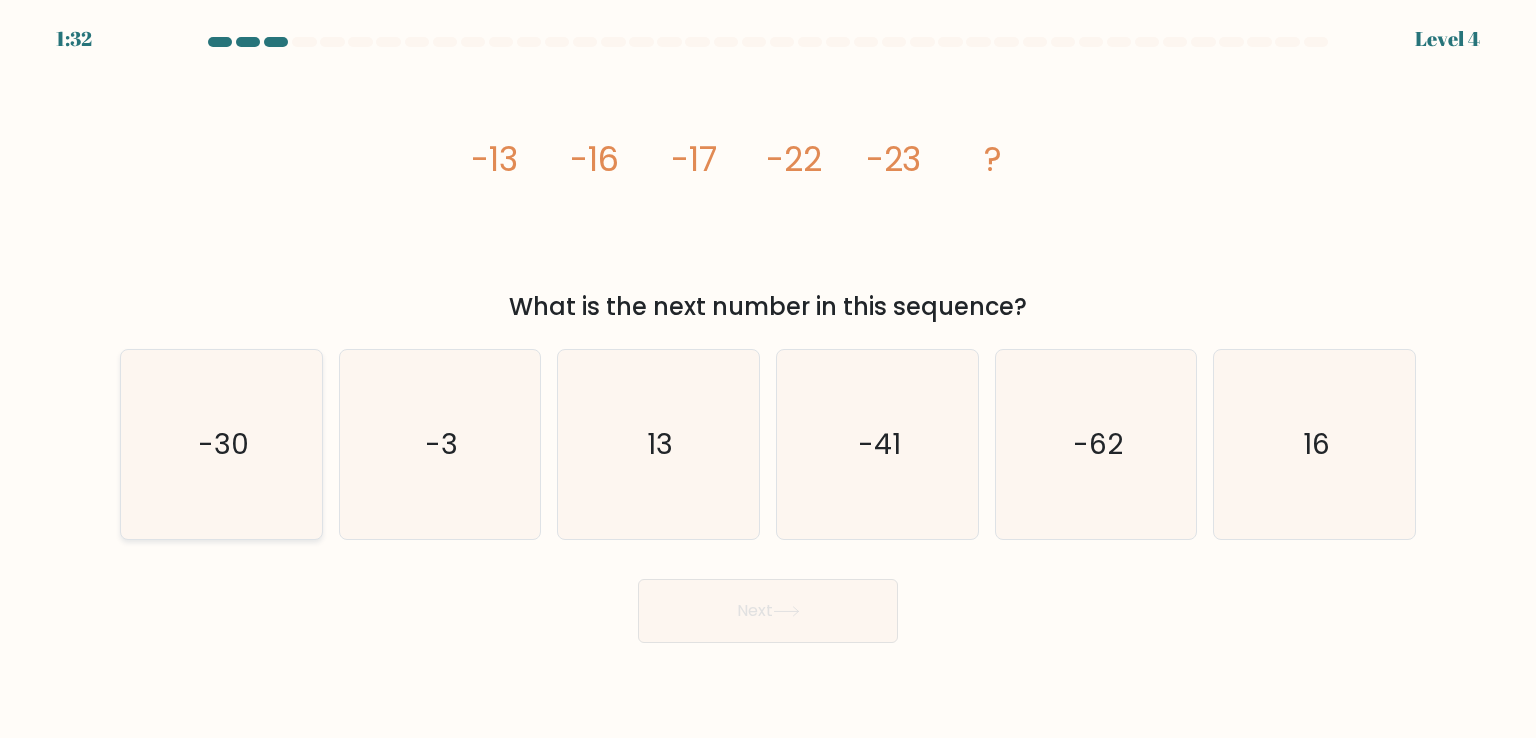 click on "-30" 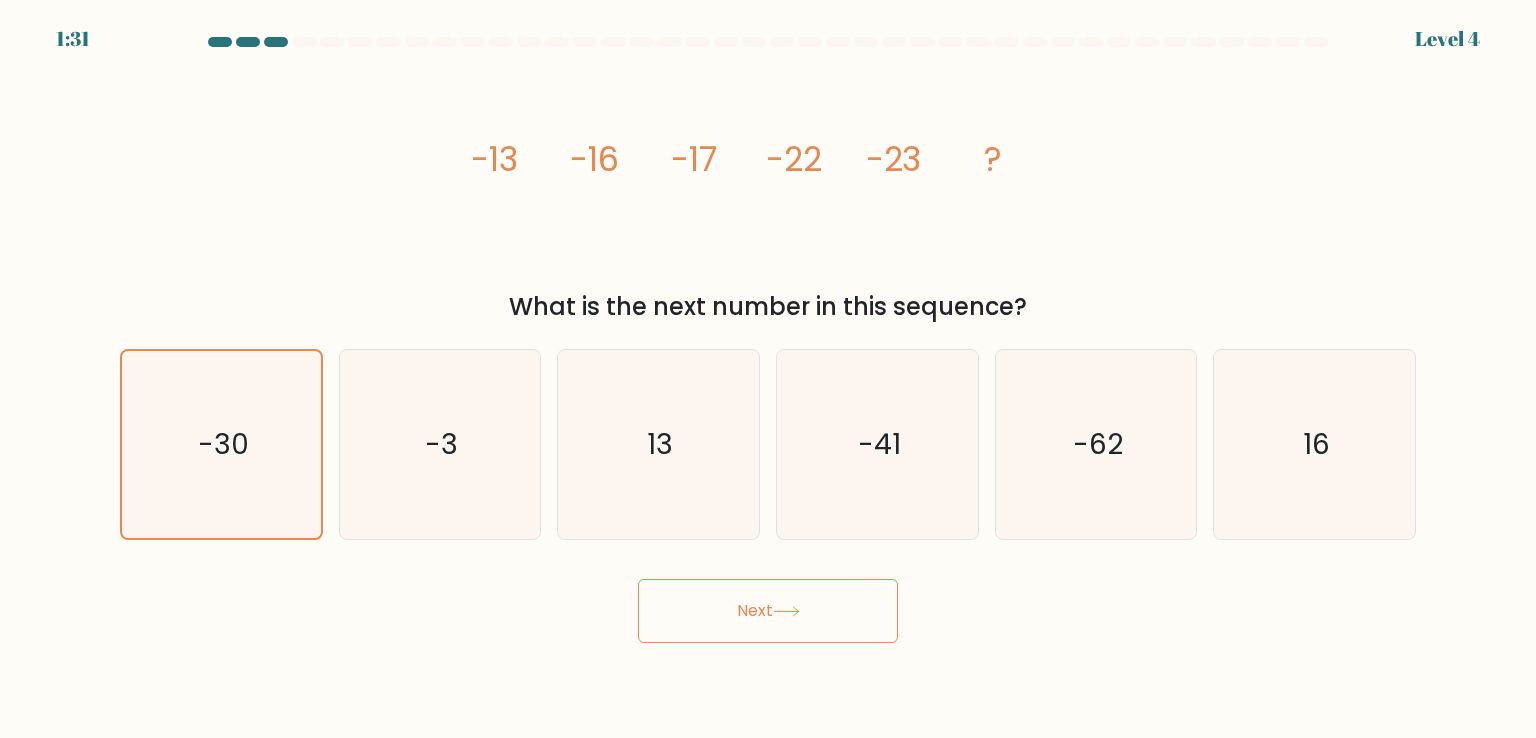 click on "Next" at bounding box center [768, 611] 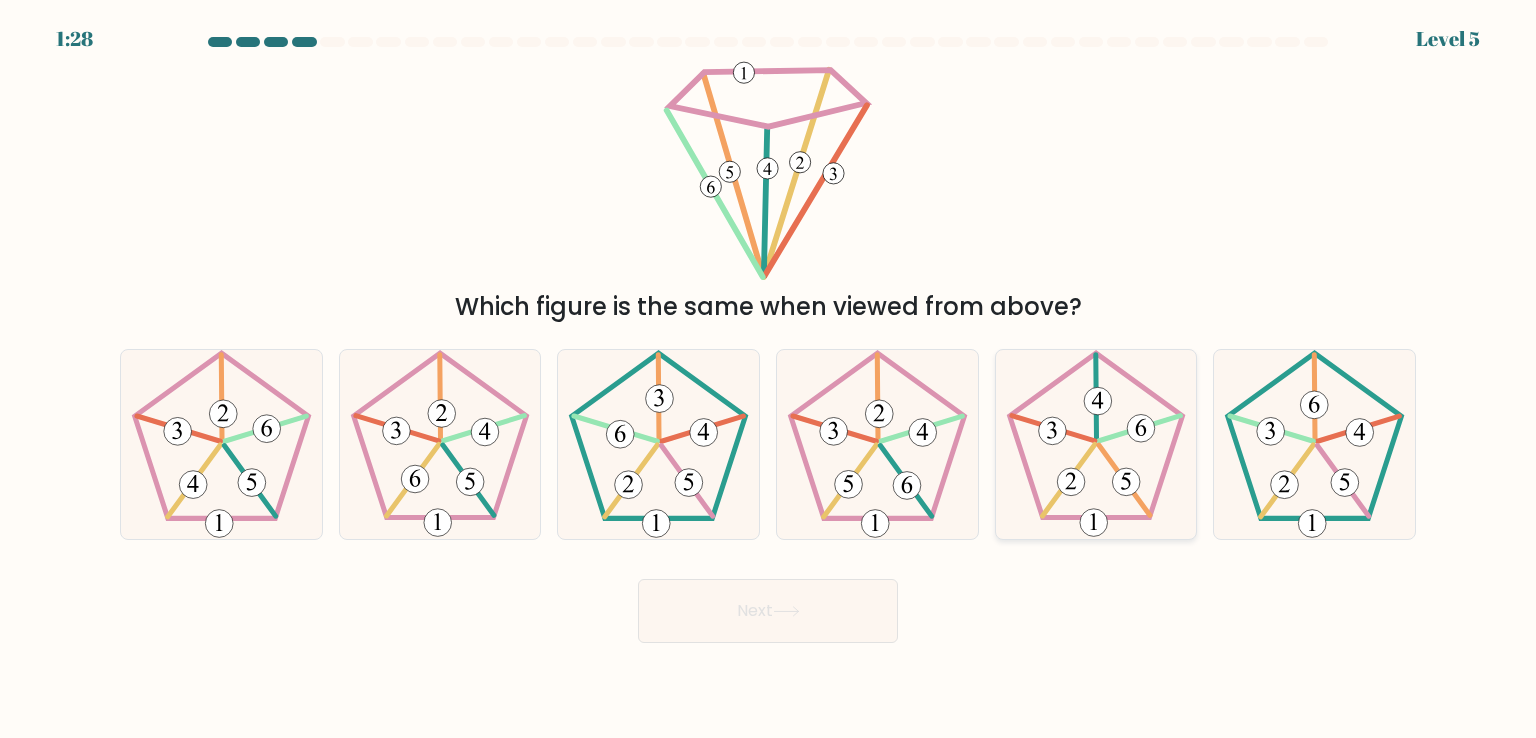 click 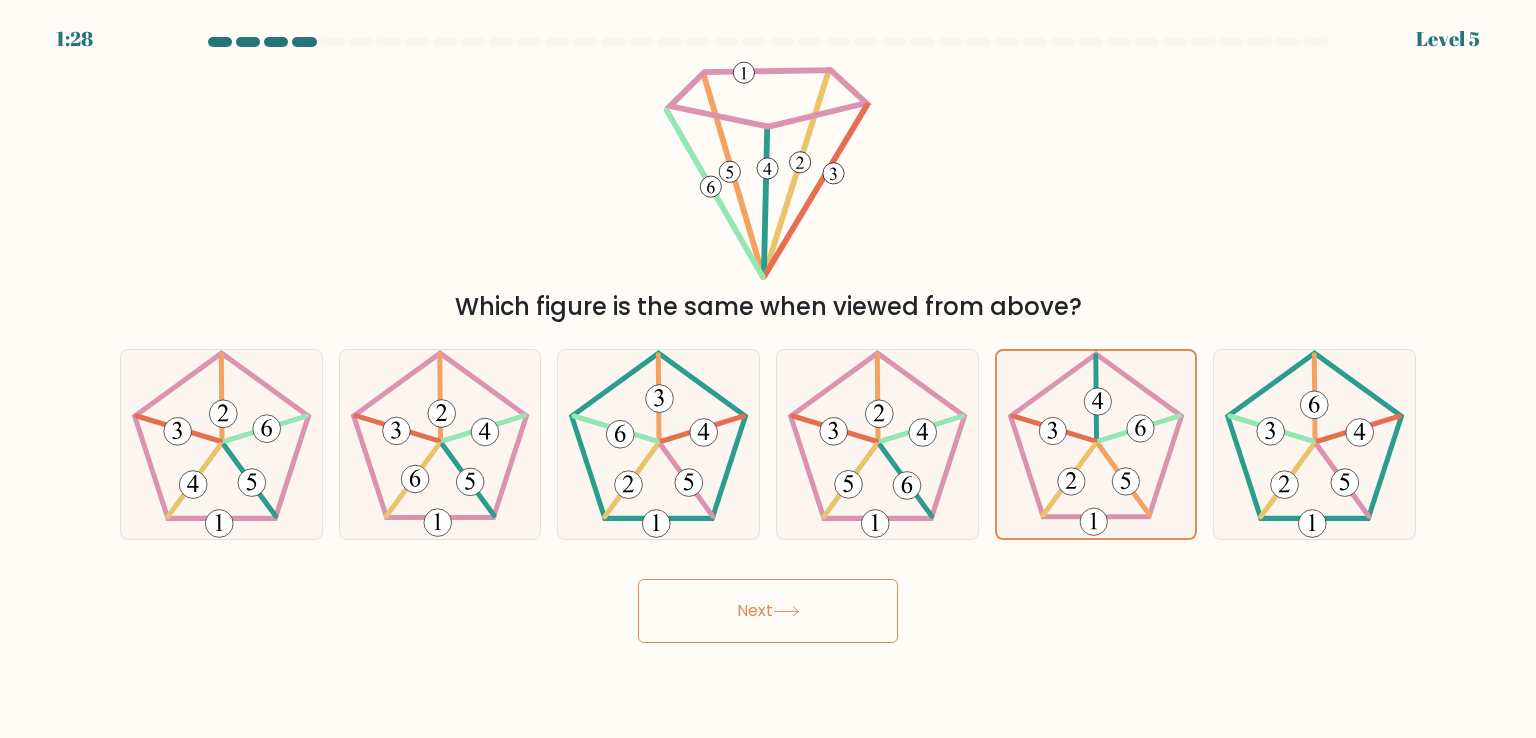 click on "Next" at bounding box center [768, 611] 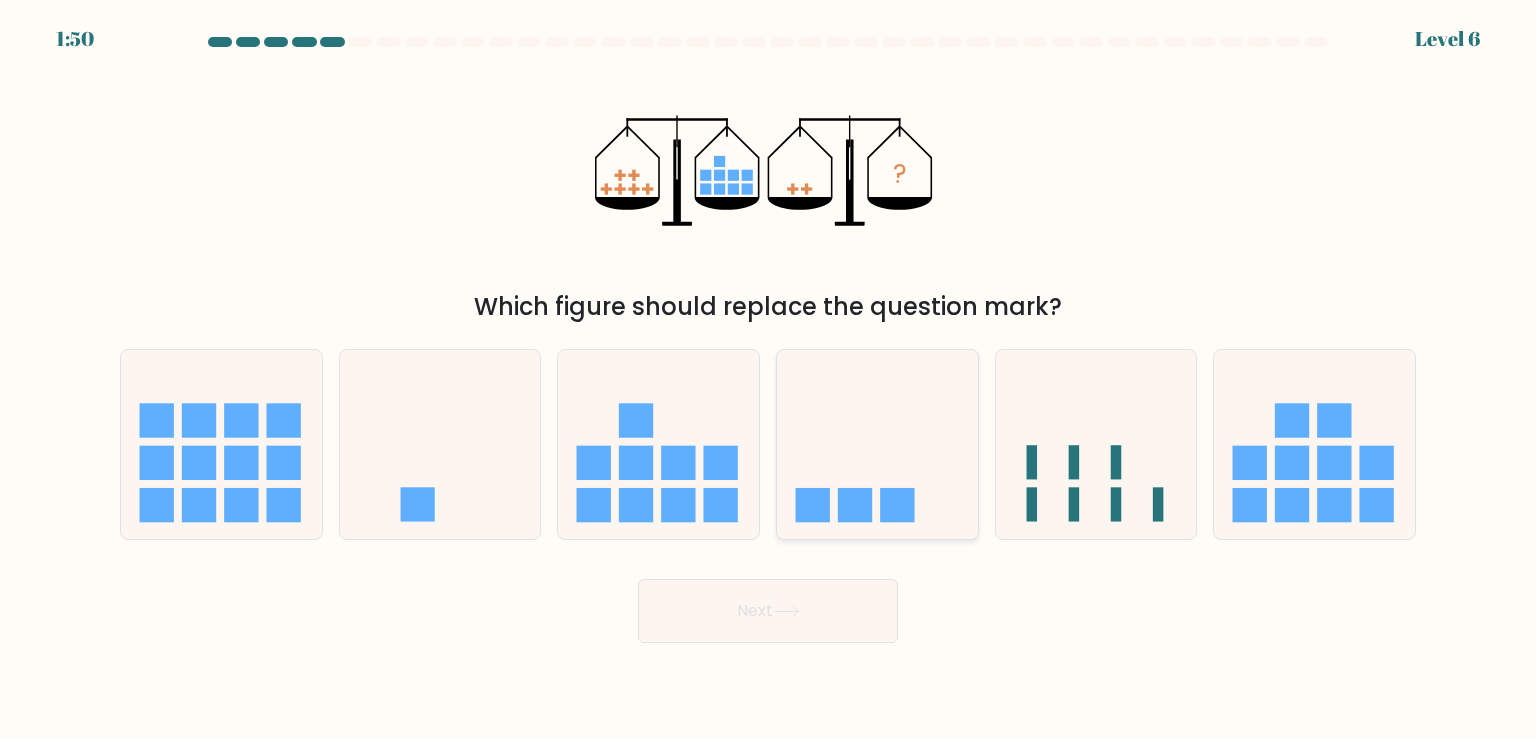 drag, startPoint x: 856, startPoint y: 447, endPoint x: 817, endPoint y: 437, distance: 40.261642 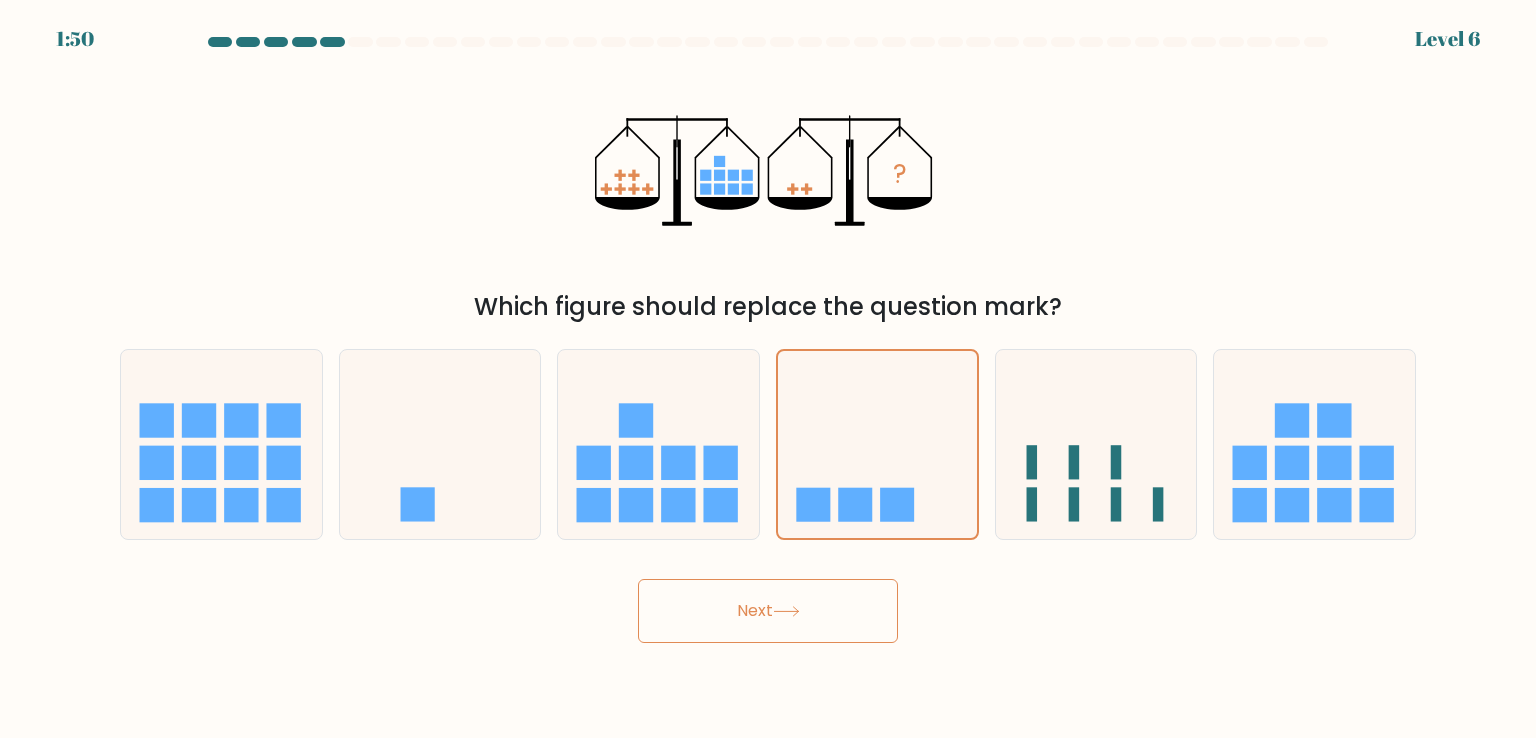 click on "Next" at bounding box center (768, 611) 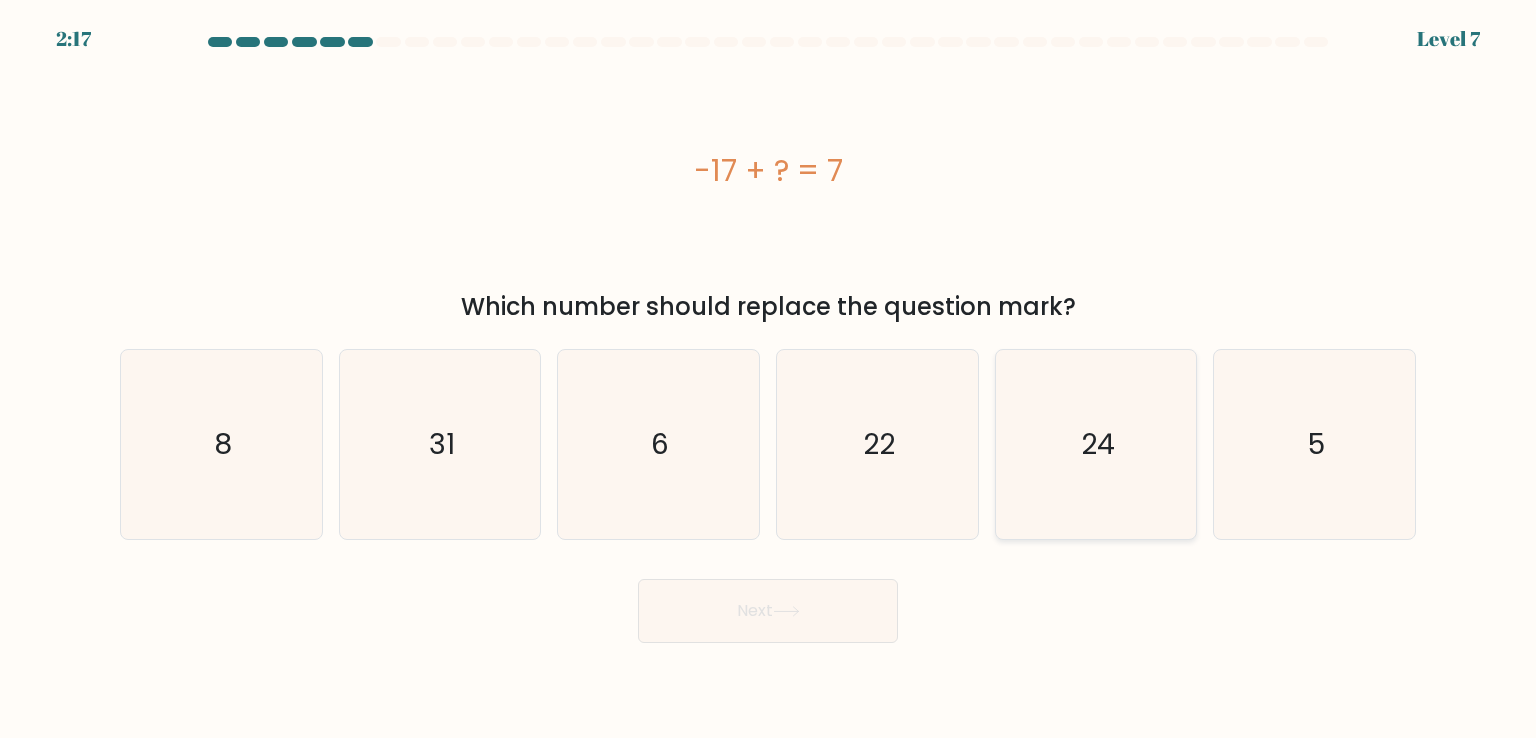 click on "24" 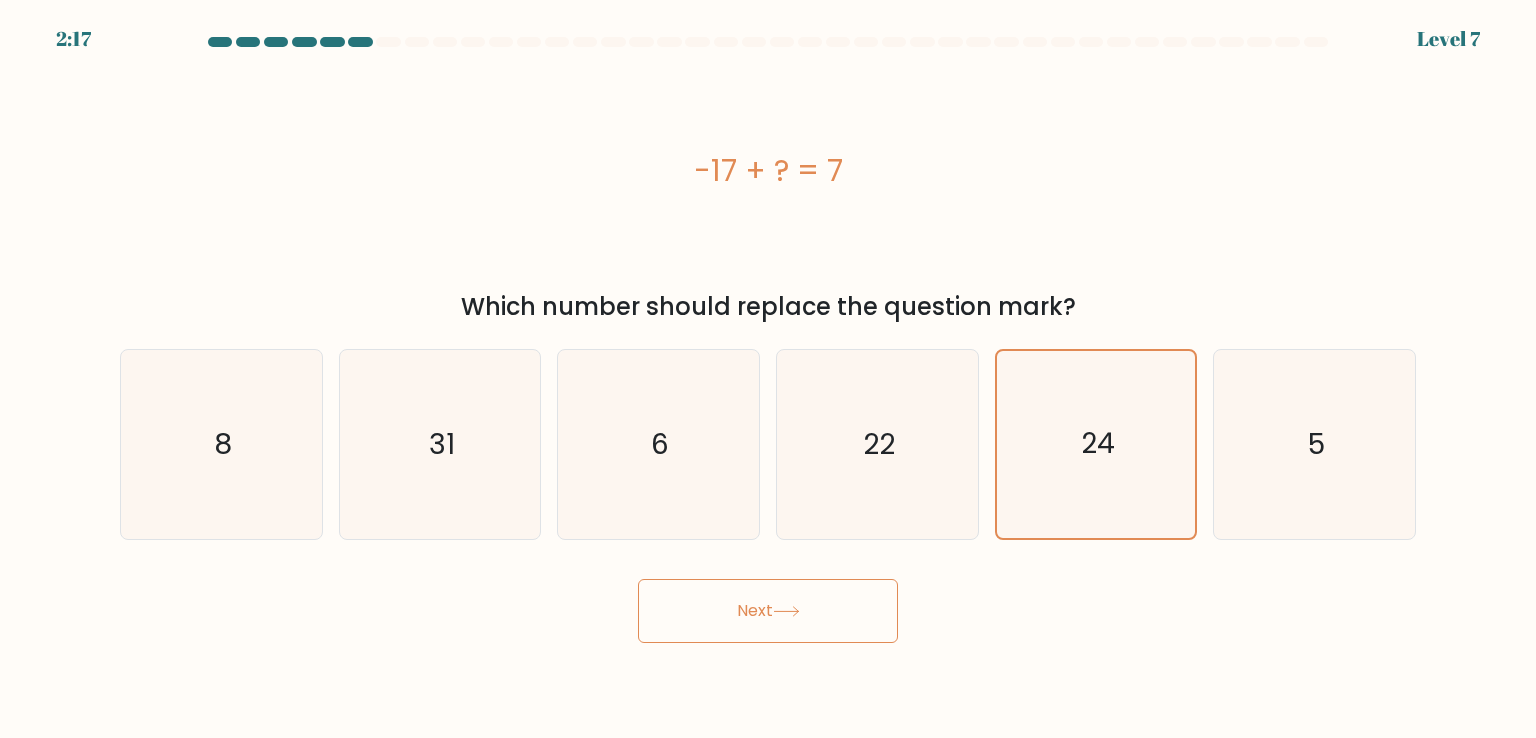 click on "Next" at bounding box center [768, 611] 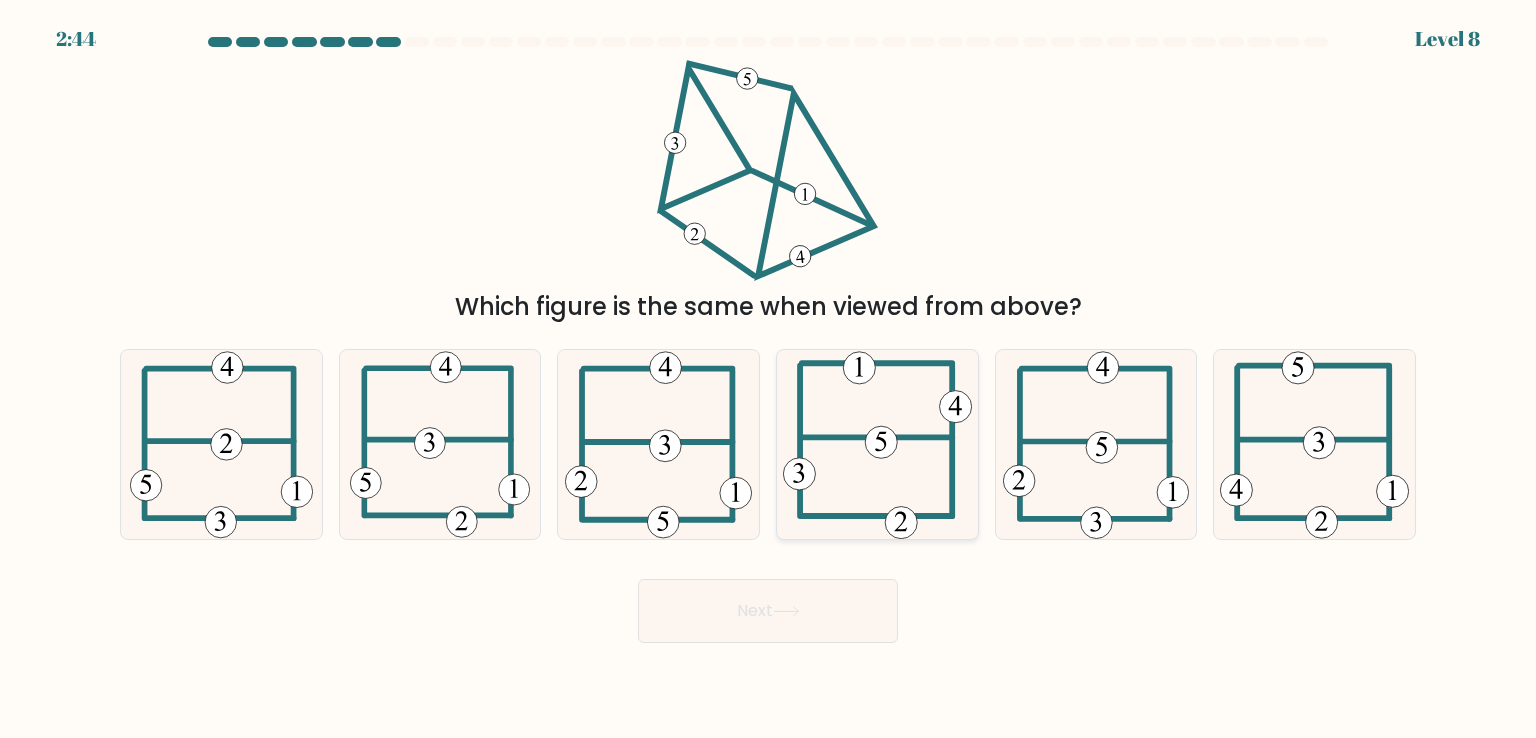 click 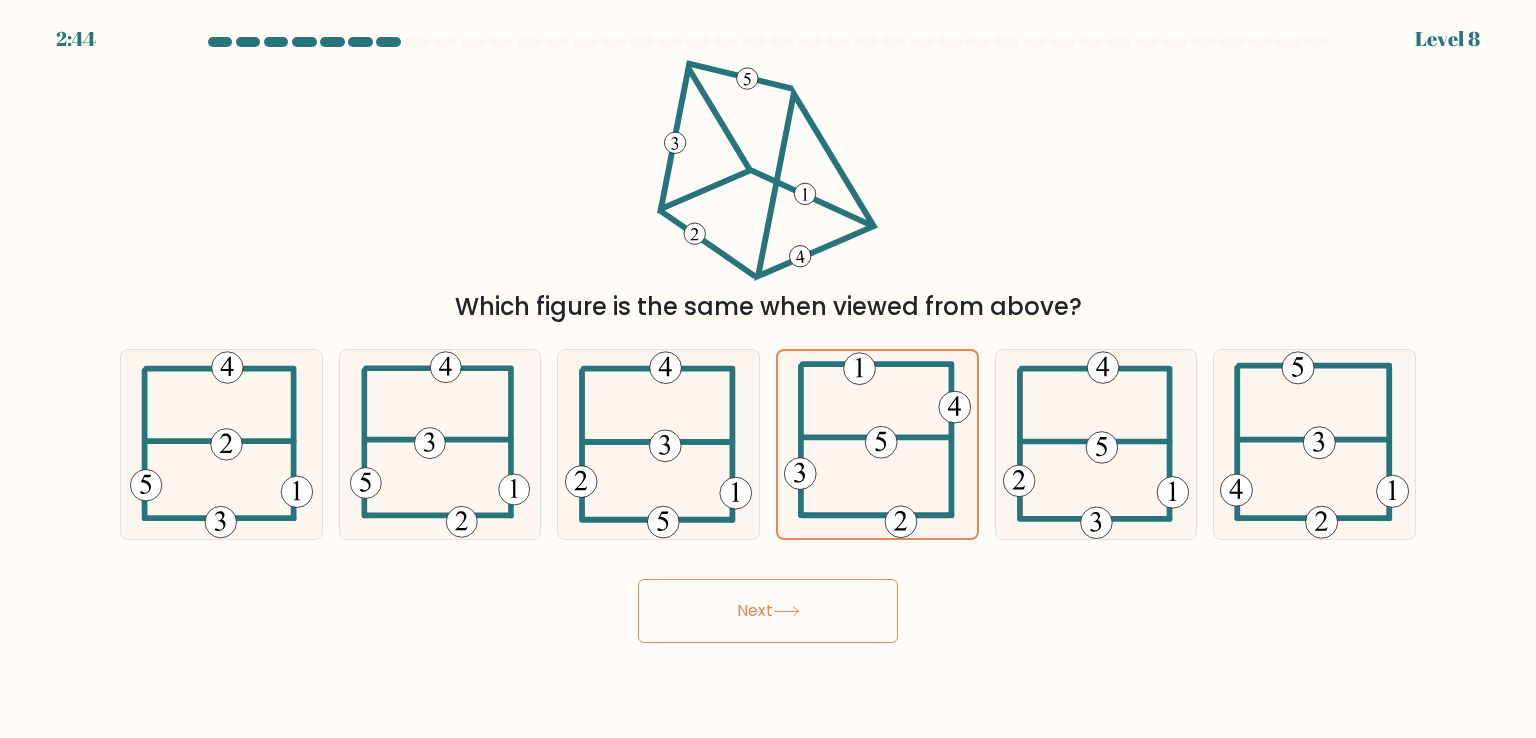 click on "Next" at bounding box center (768, 611) 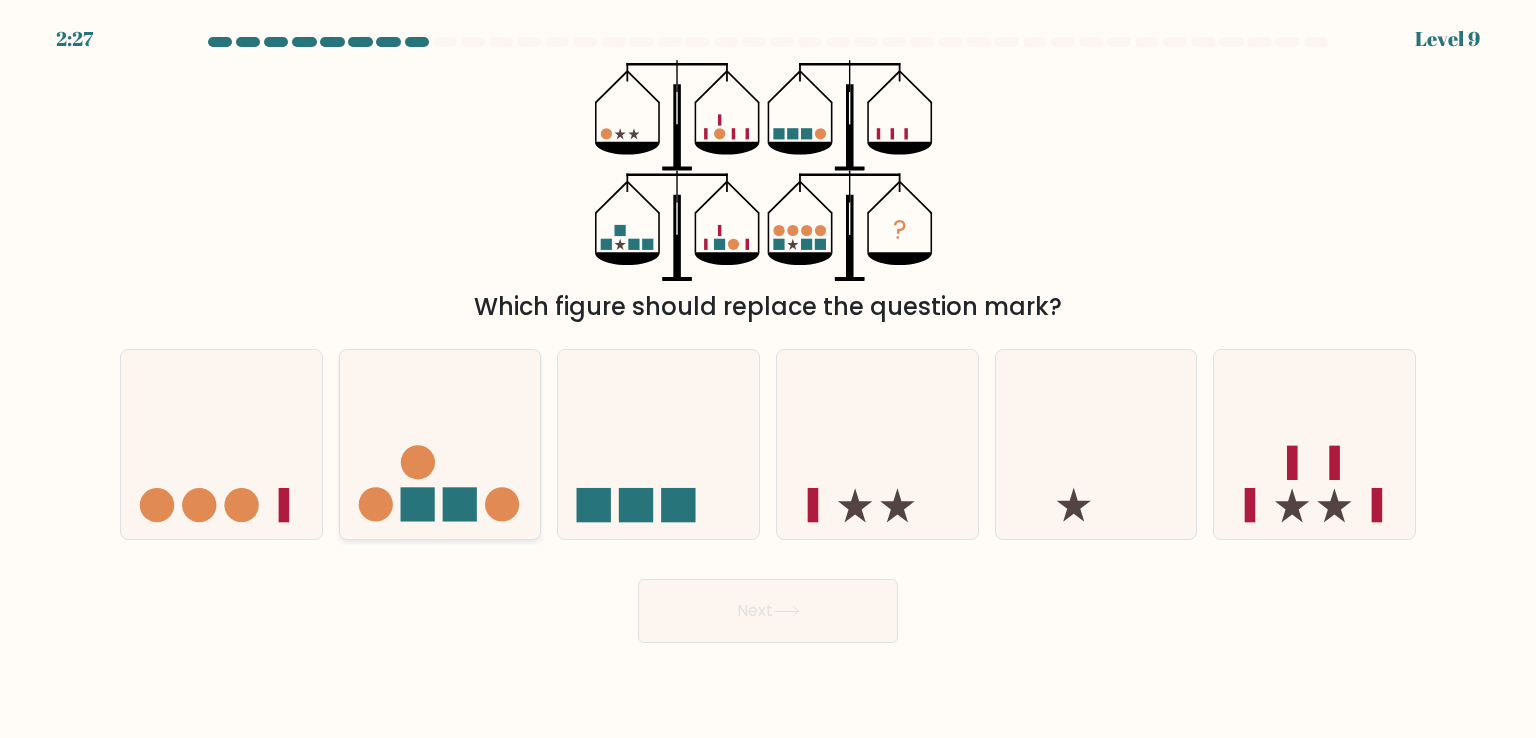 click 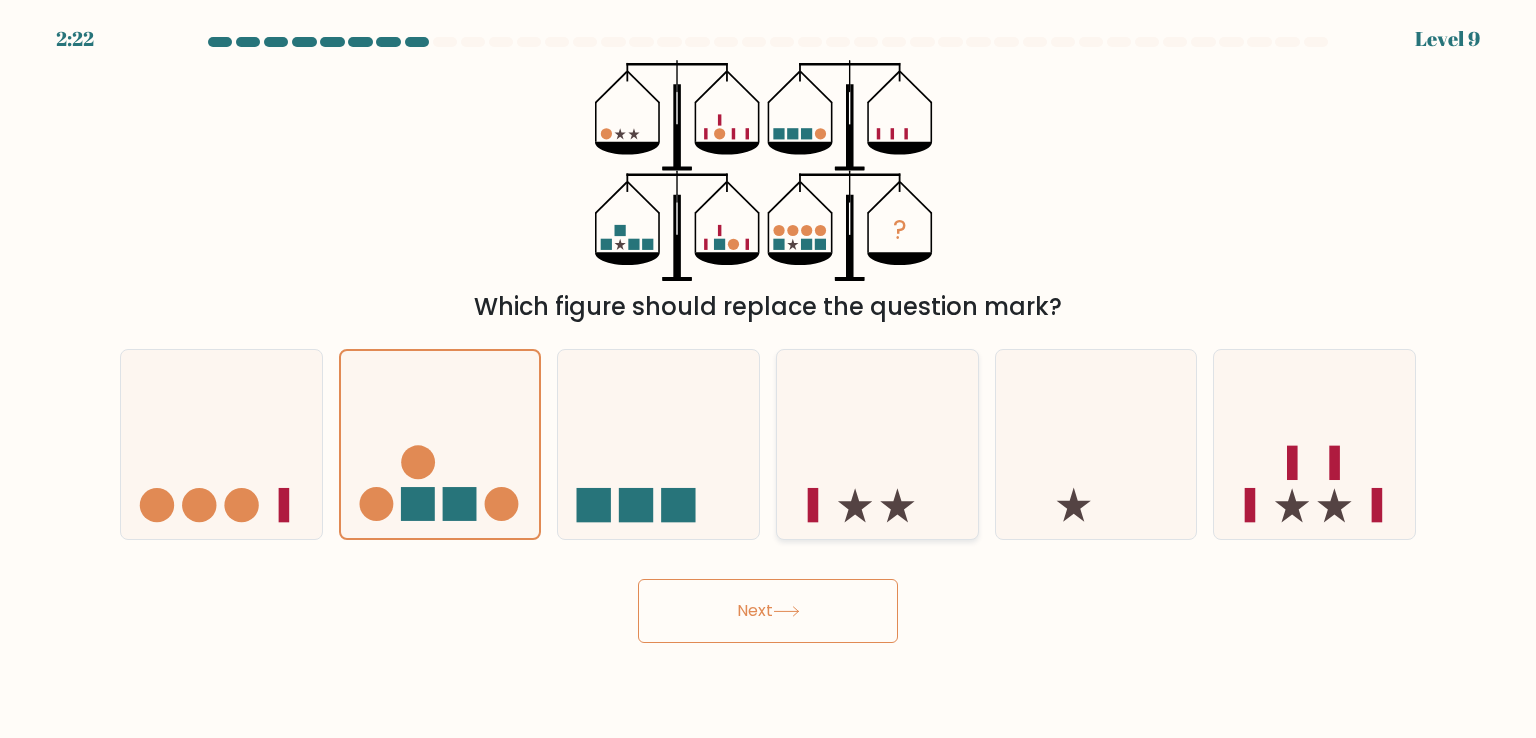 click 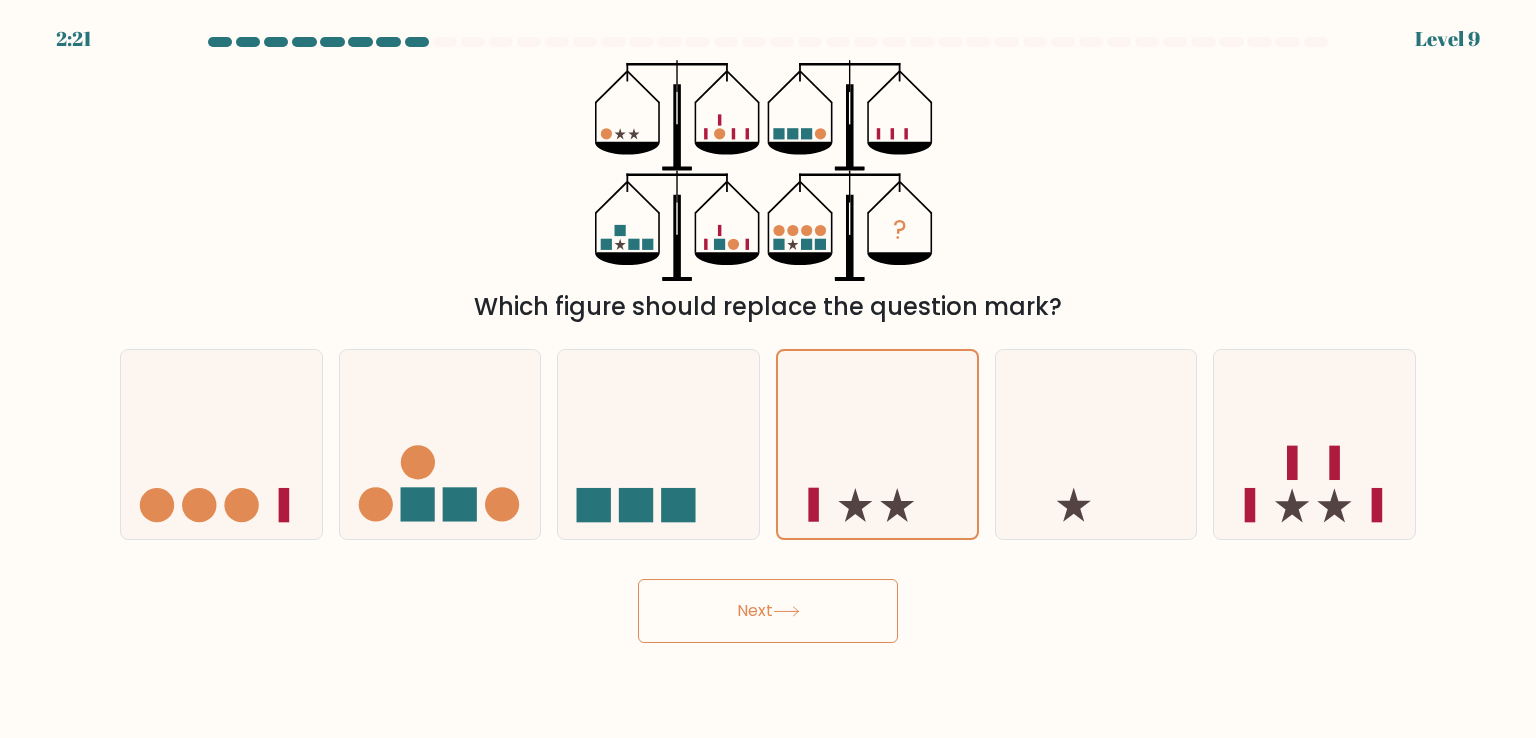 click on "Next" at bounding box center [768, 611] 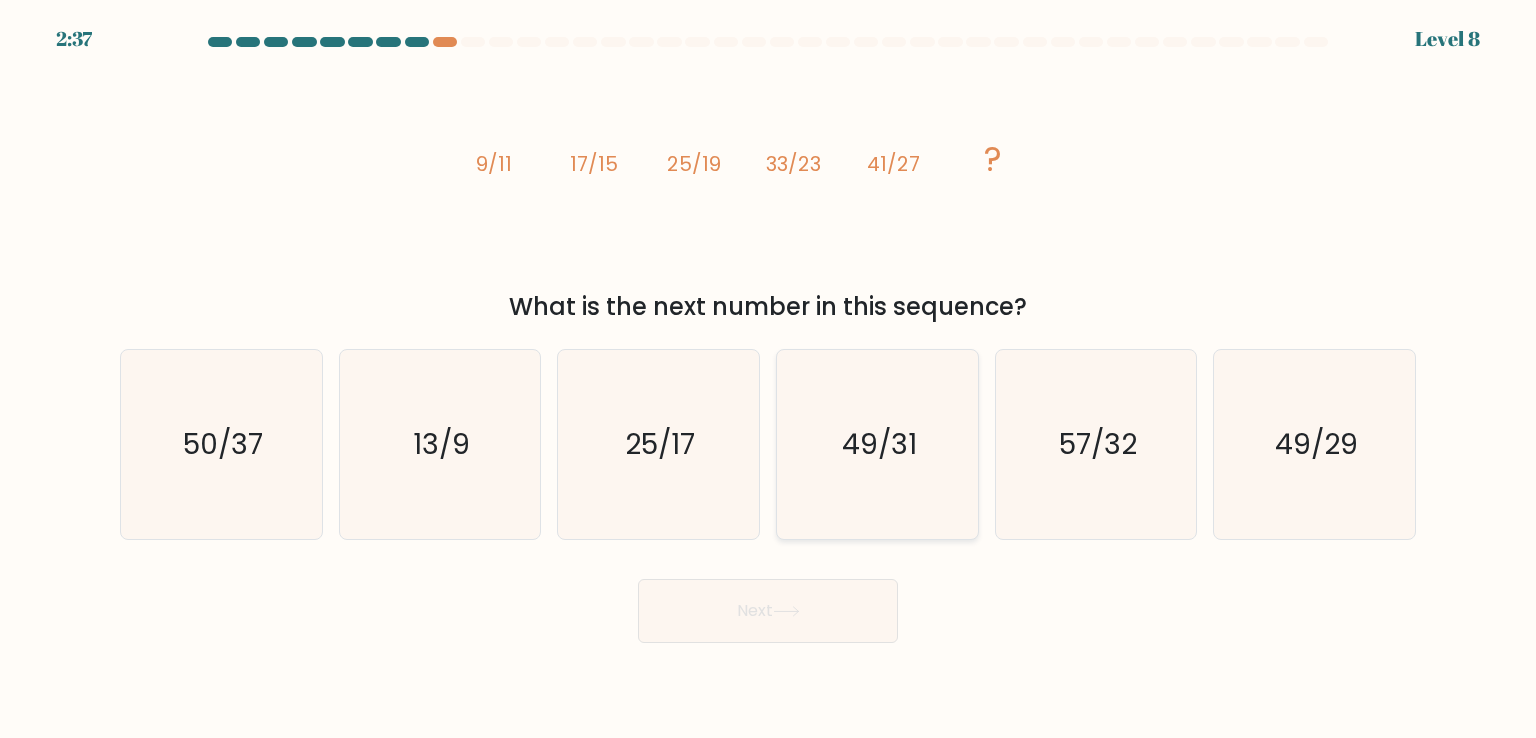 click on "49/31" 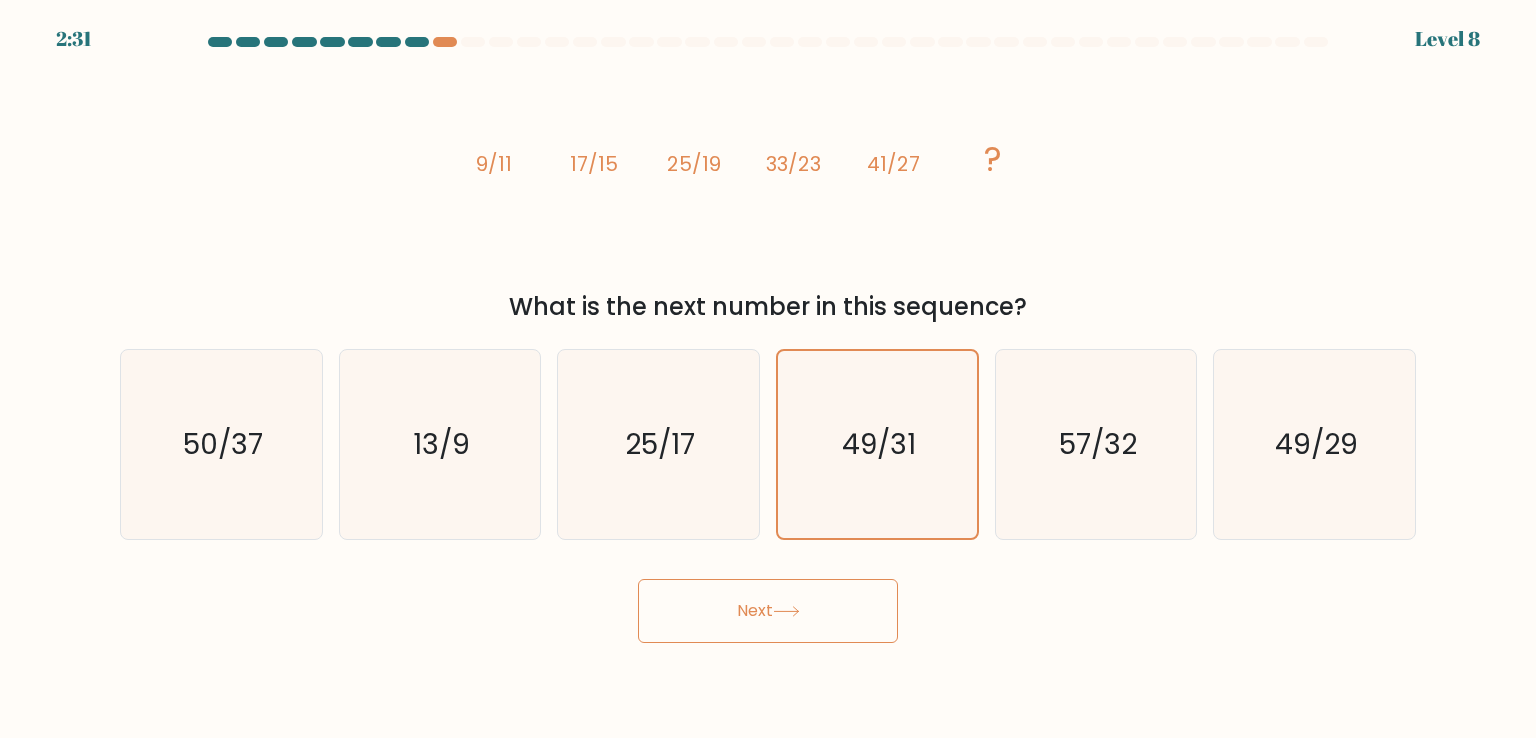 click on "Next" at bounding box center [768, 611] 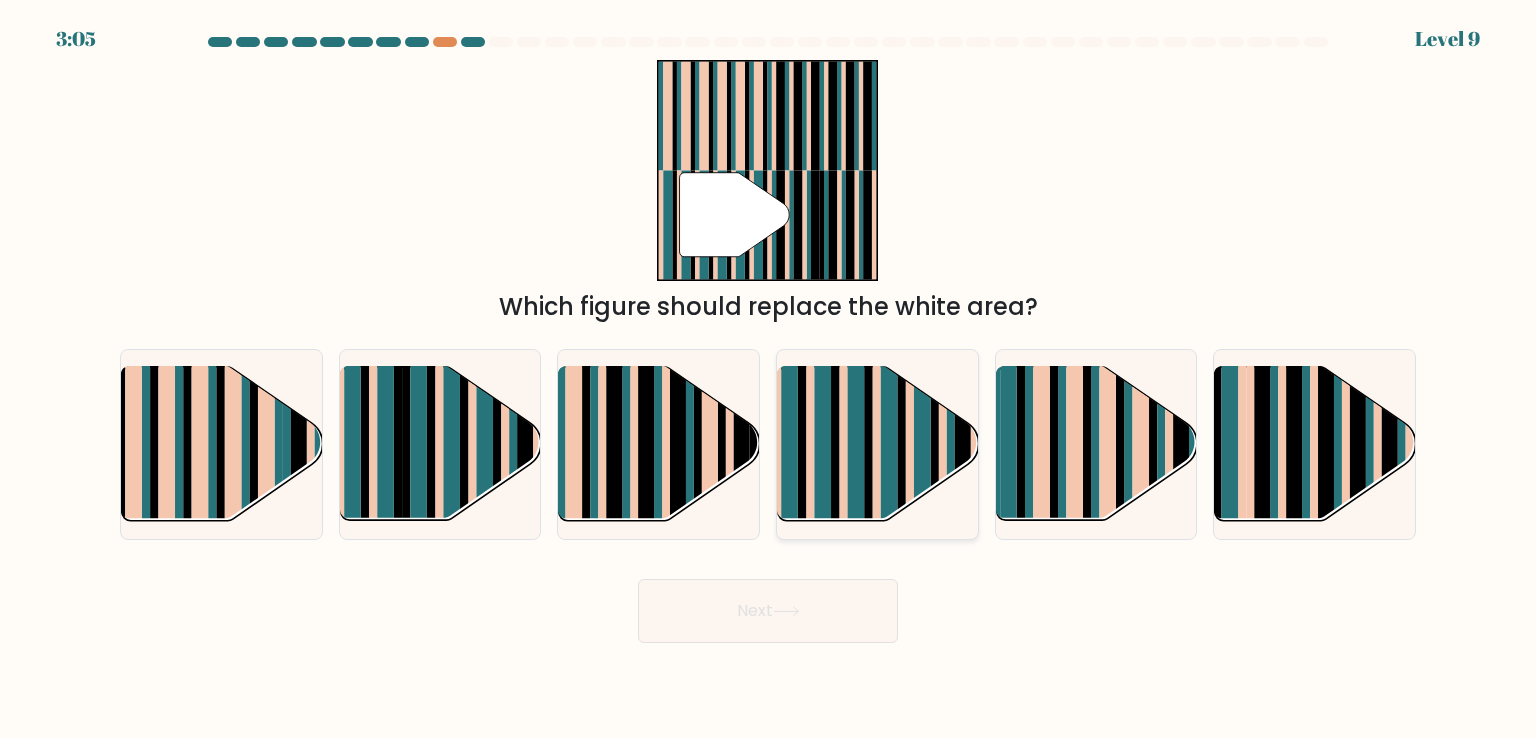 click 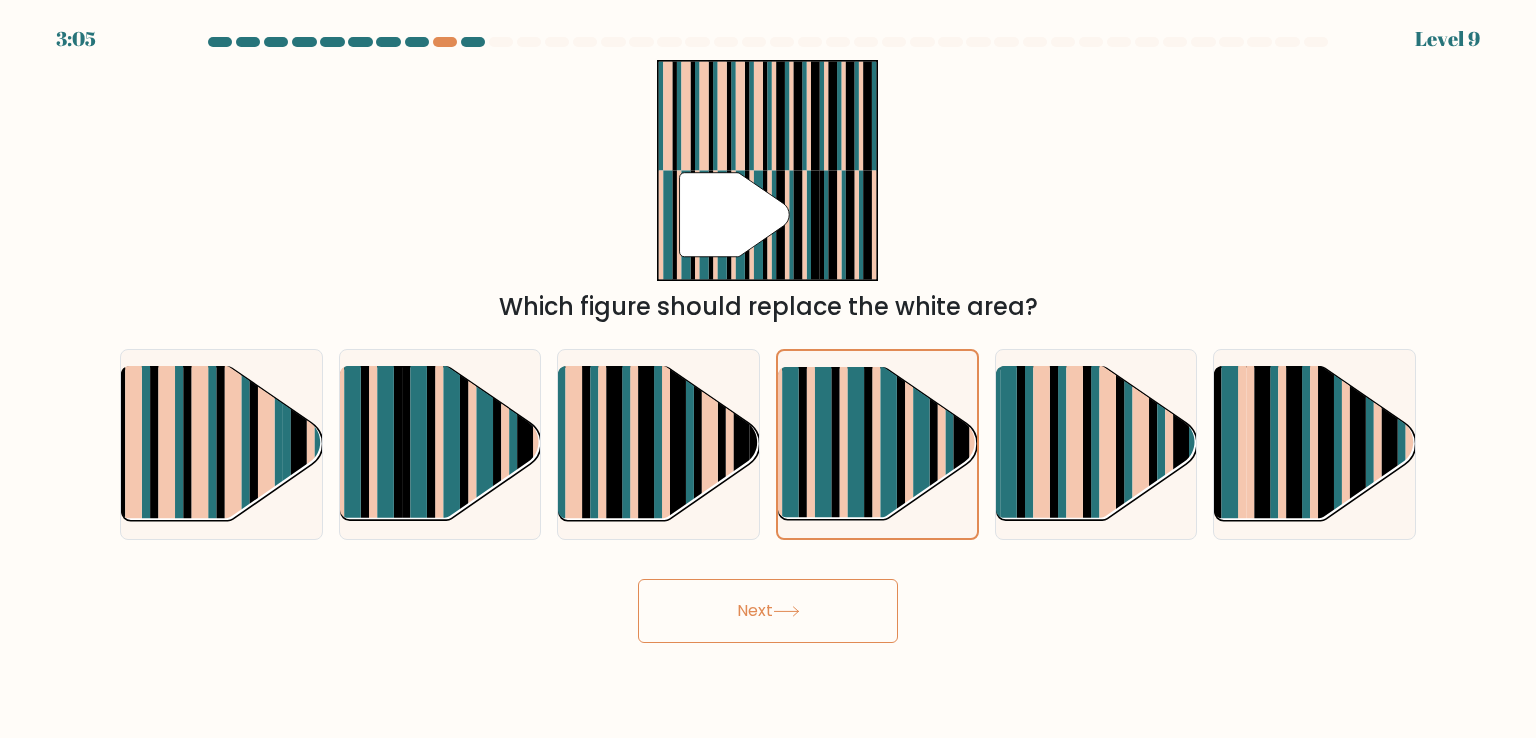 click on "Next" at bounding box center (768, 611) 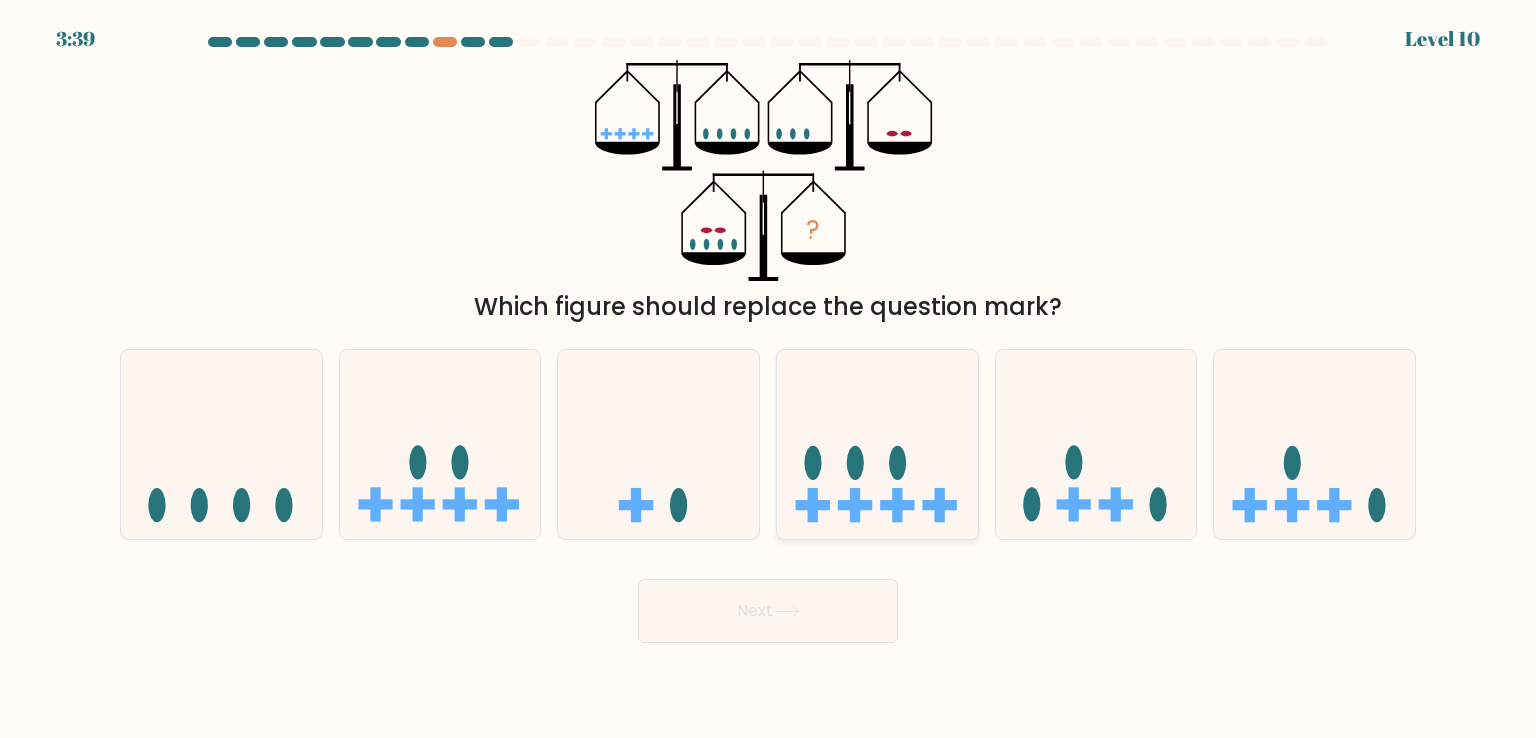 click 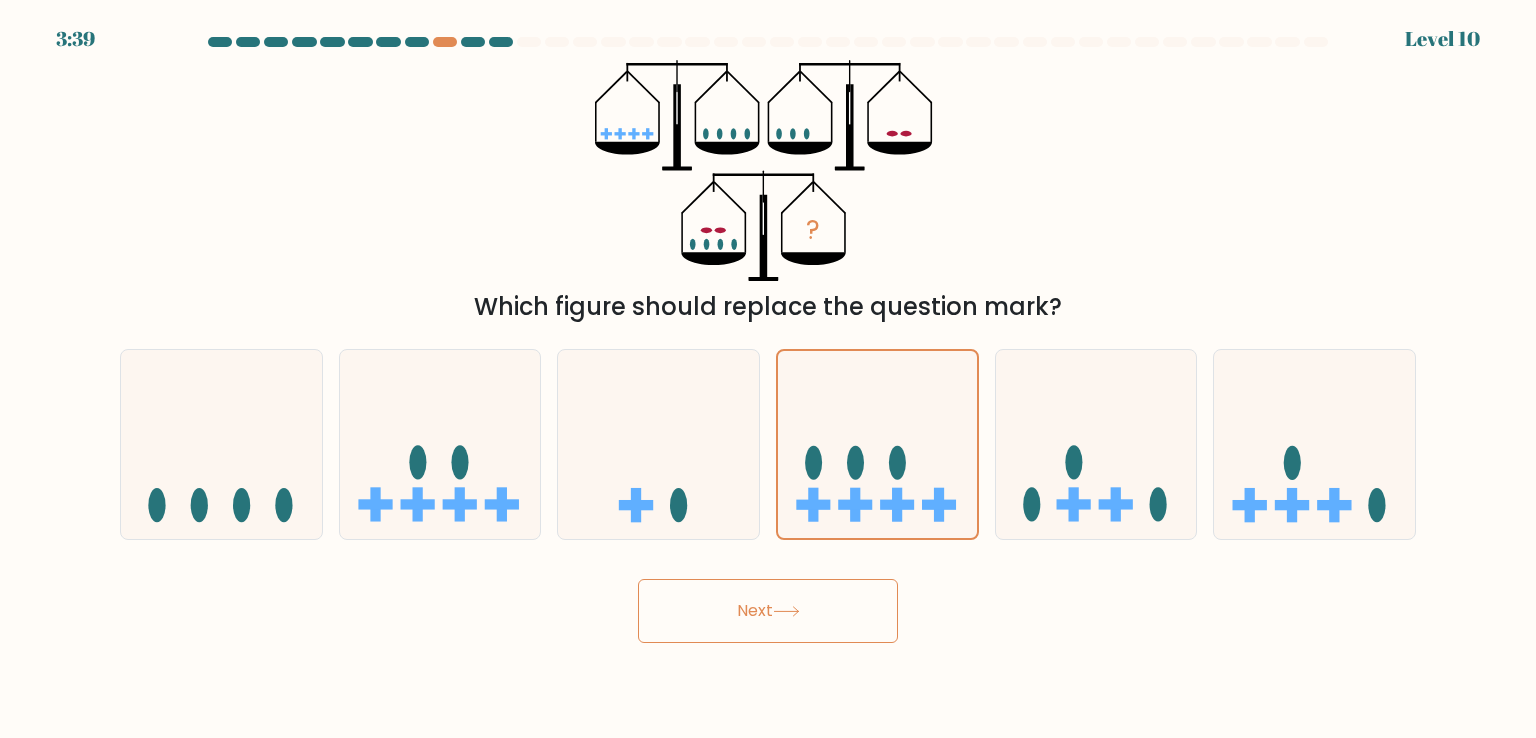 click on "Next" at bounding box center (768, 611) 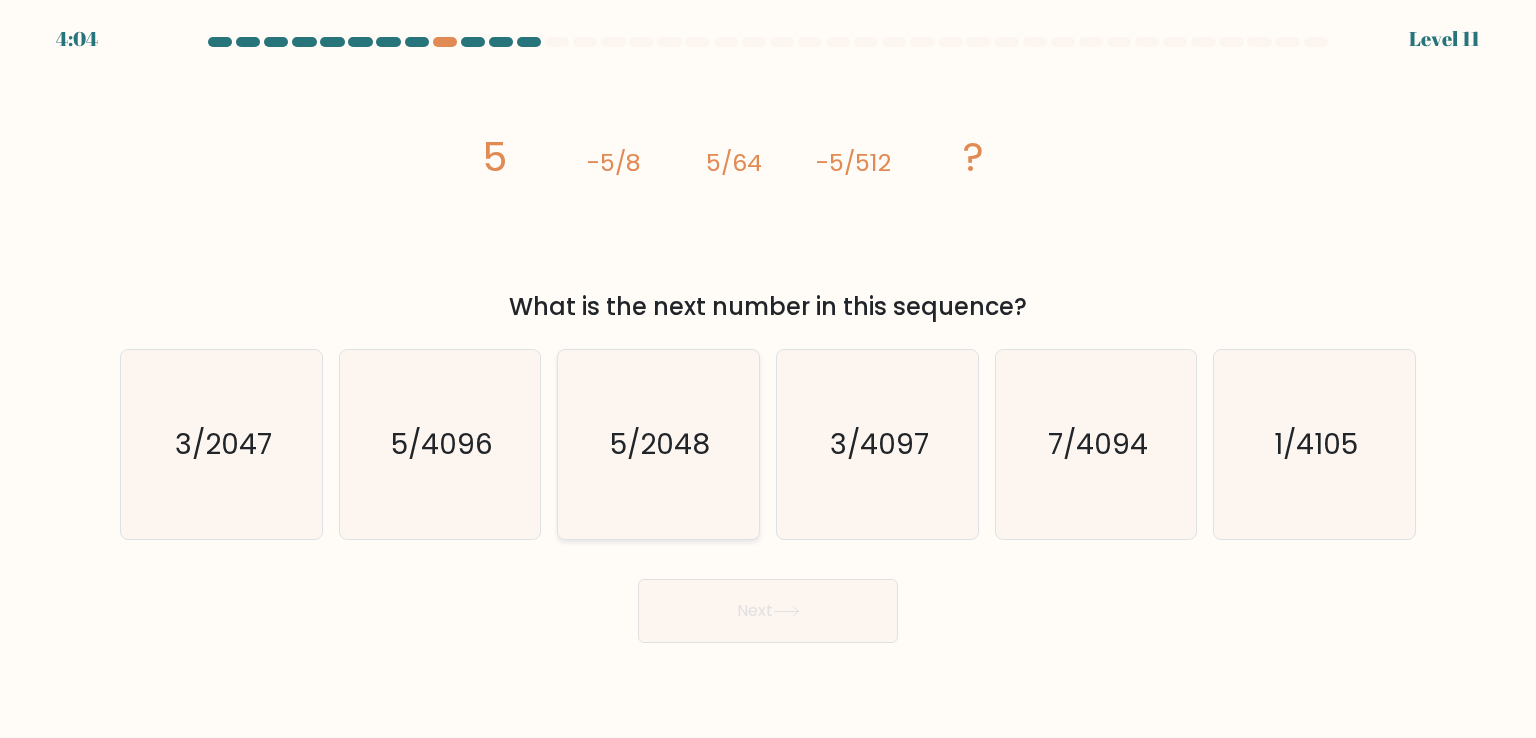 click on "5/2048" 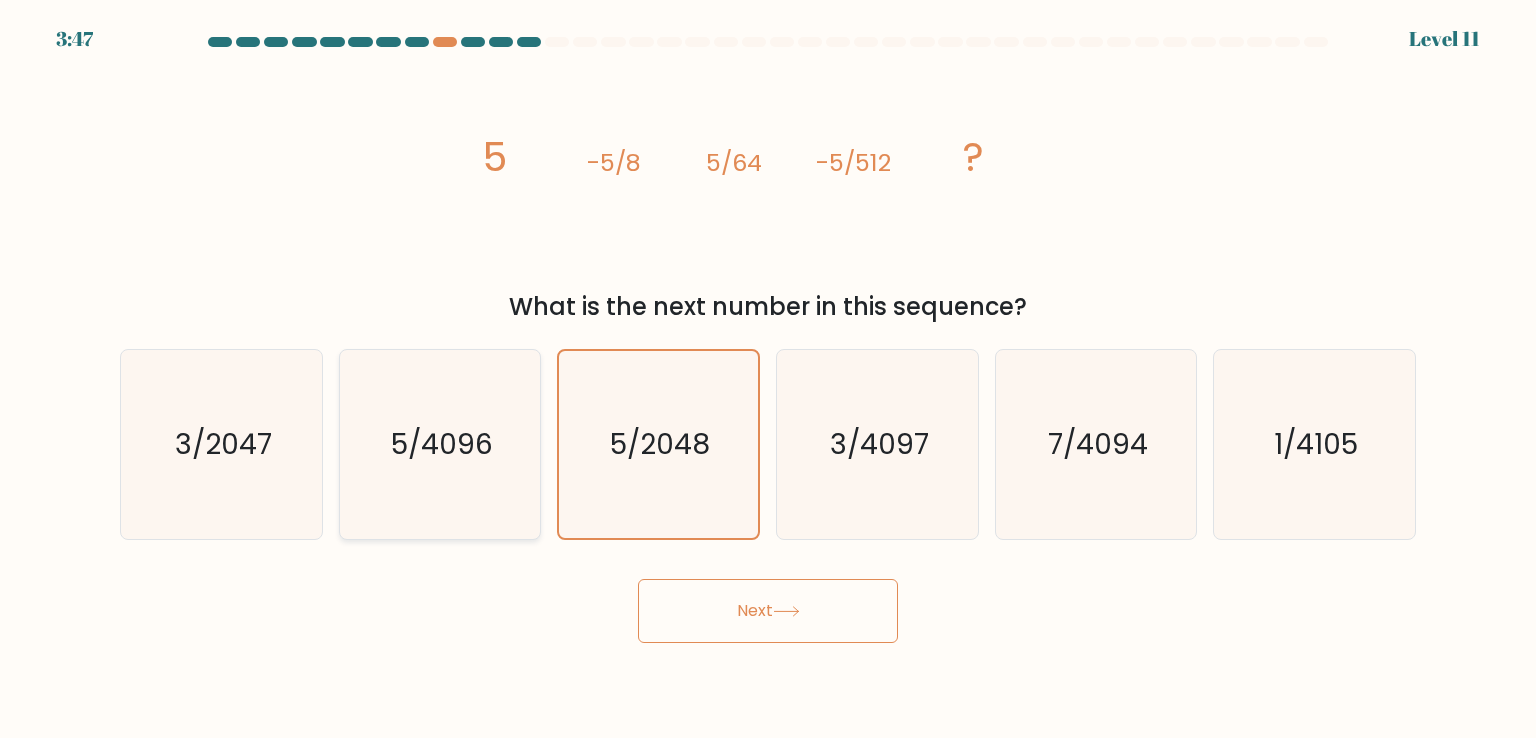 click on "5/4096" 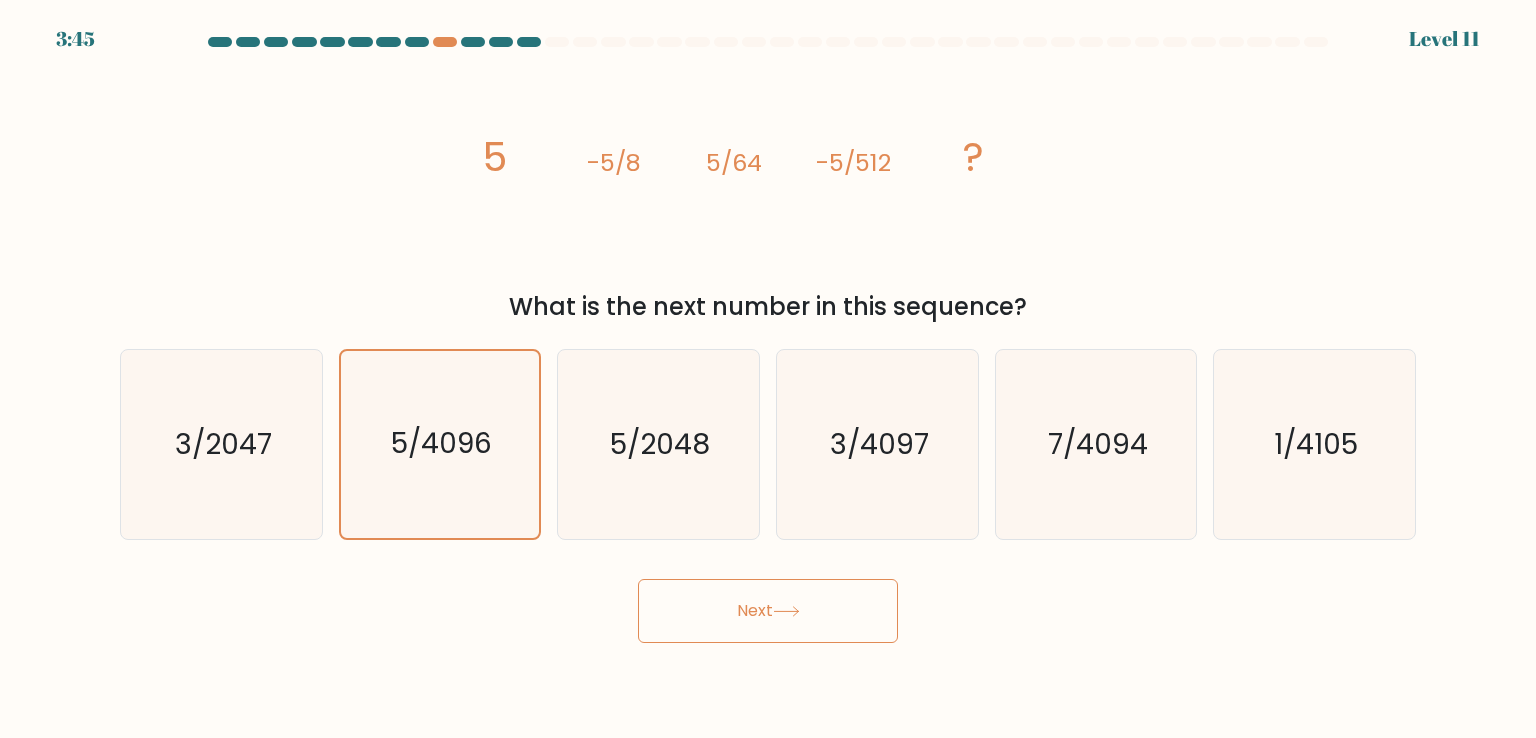click on "Next" at bounding box center [768, 611] 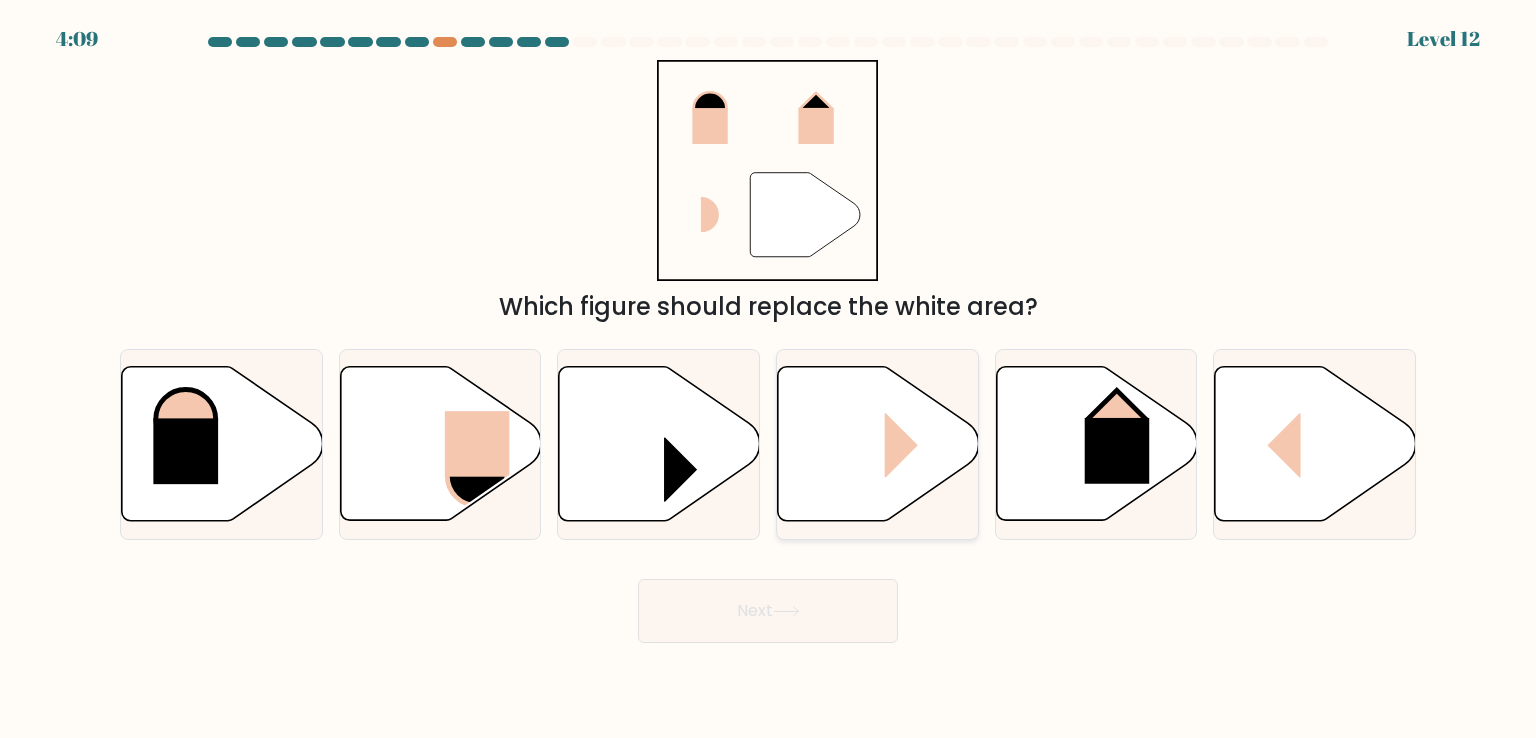 click 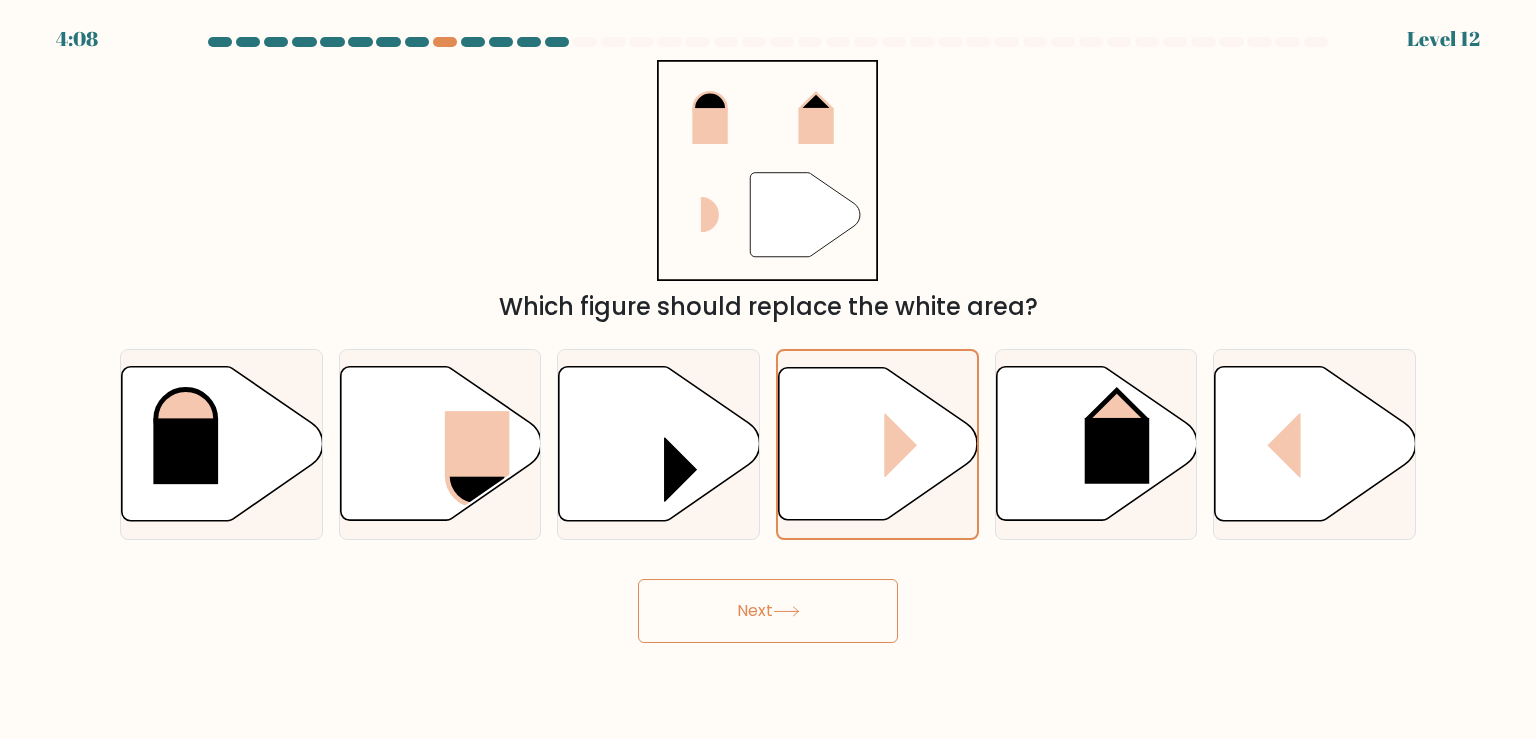 click on "Next" at bounding box center (768, 603) 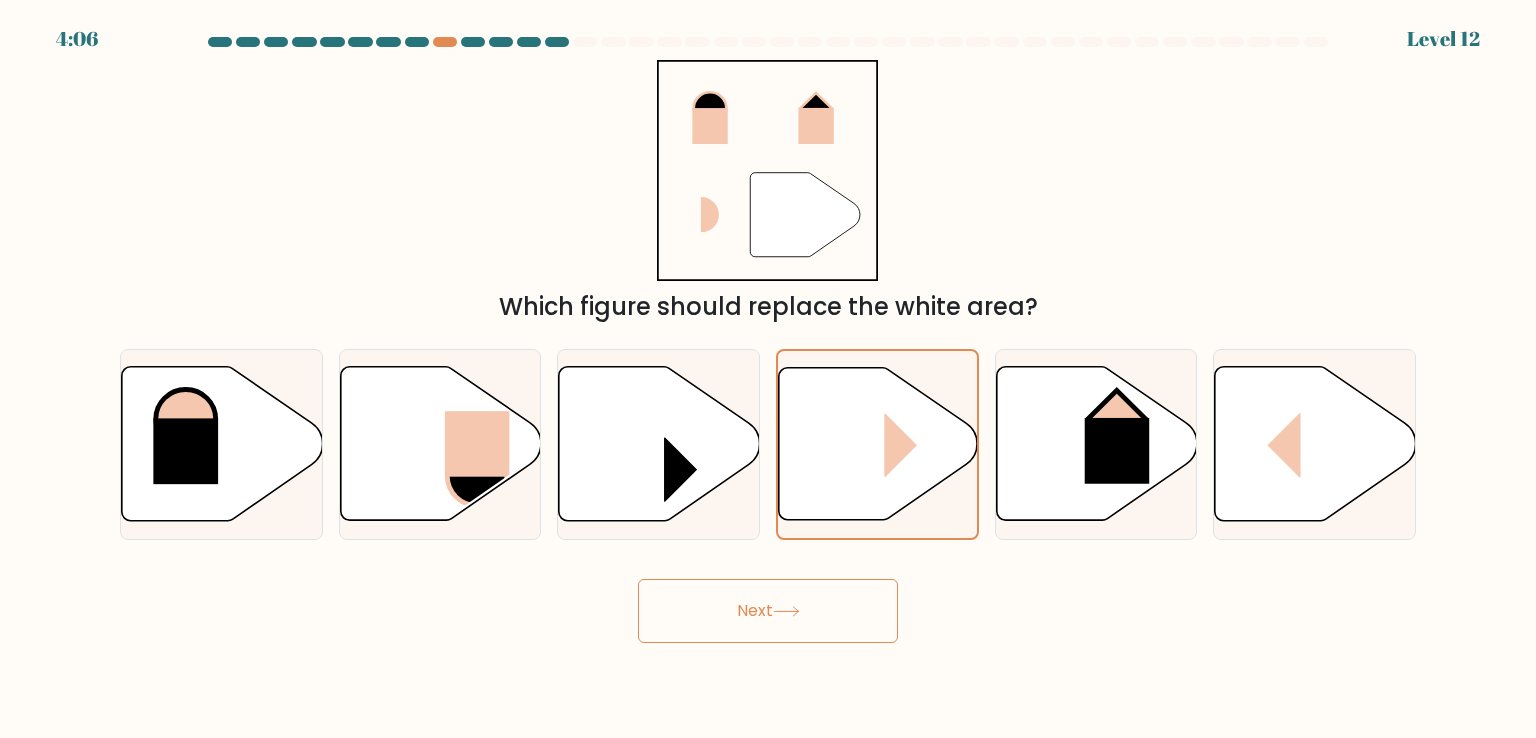 click at bounding box center [768, 340] 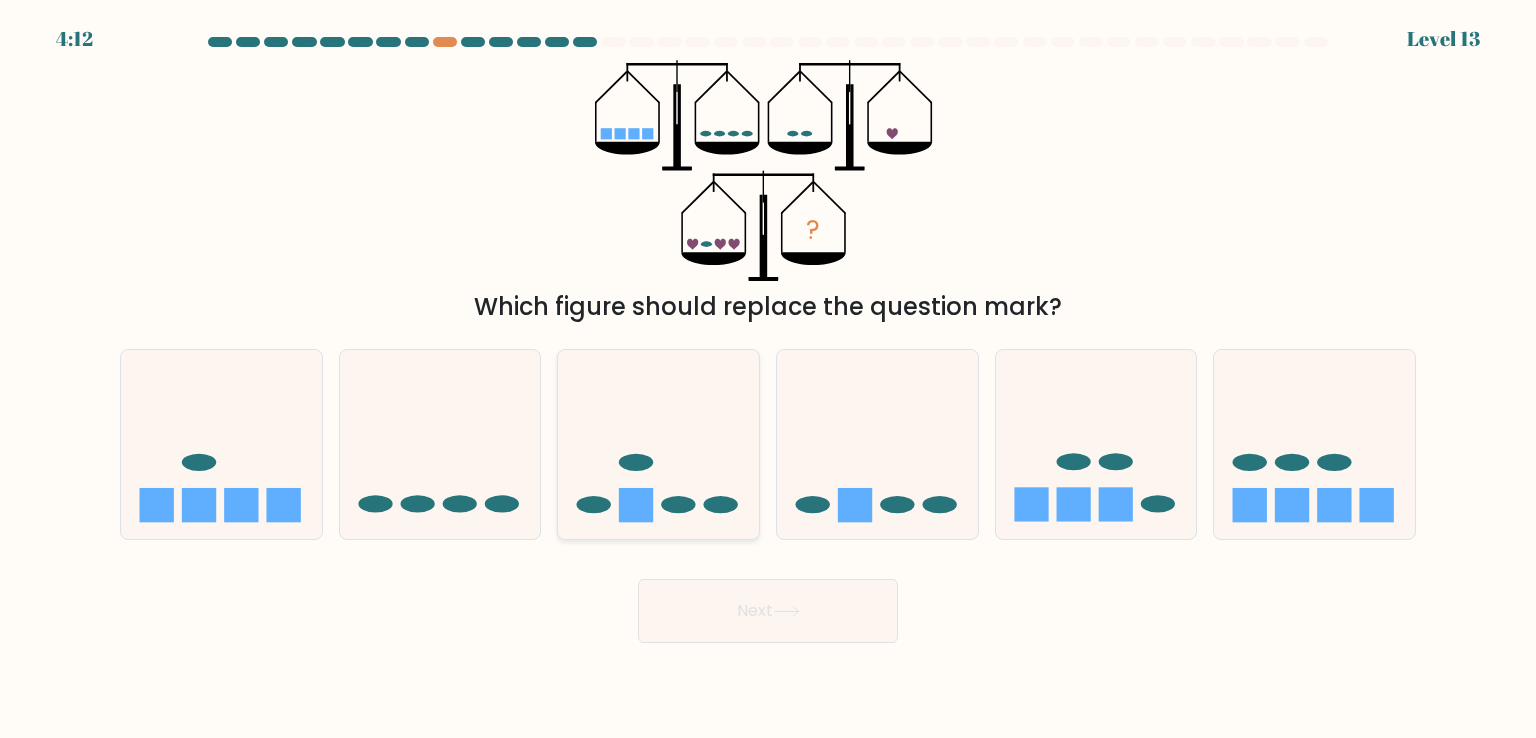 click 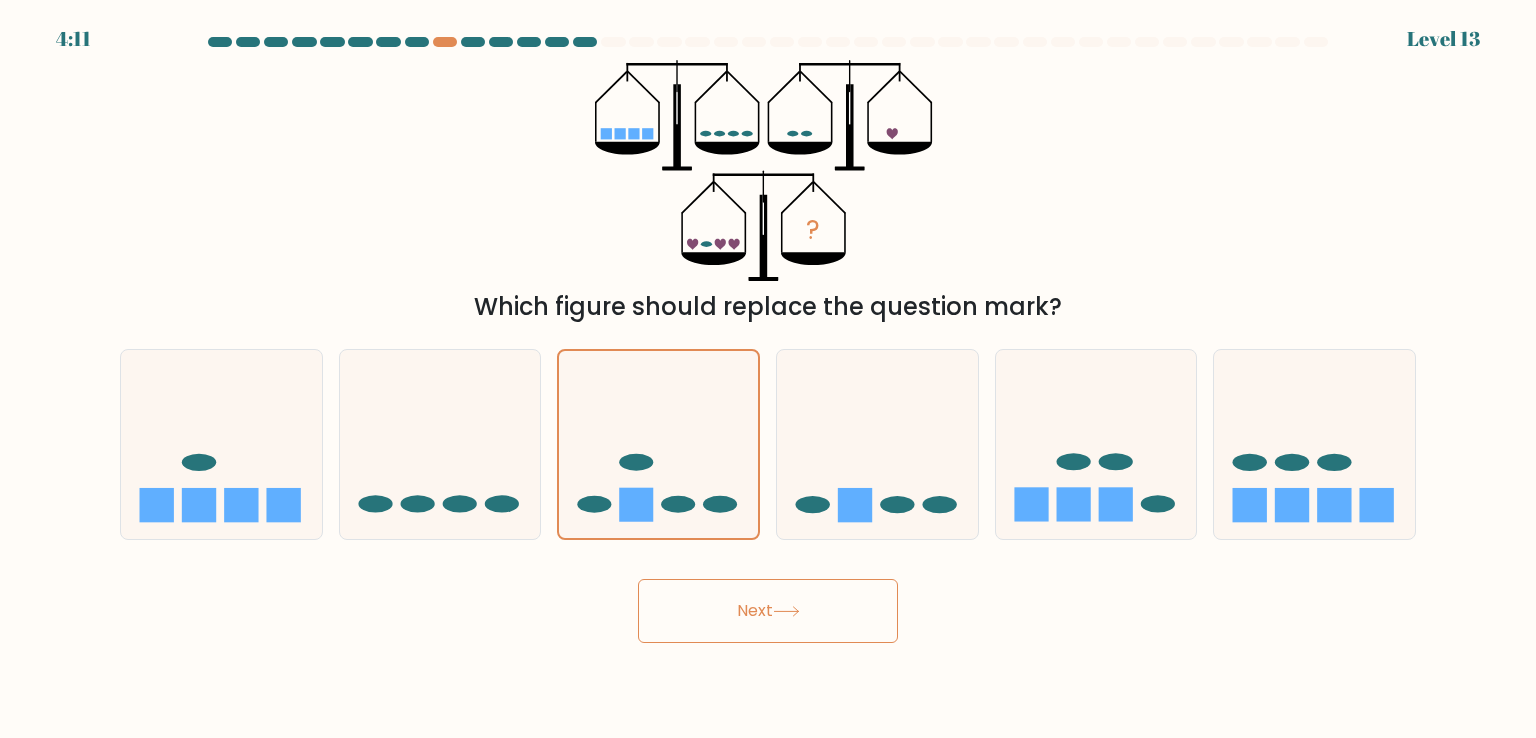 click on "Next" at bounding box center (768, 611) 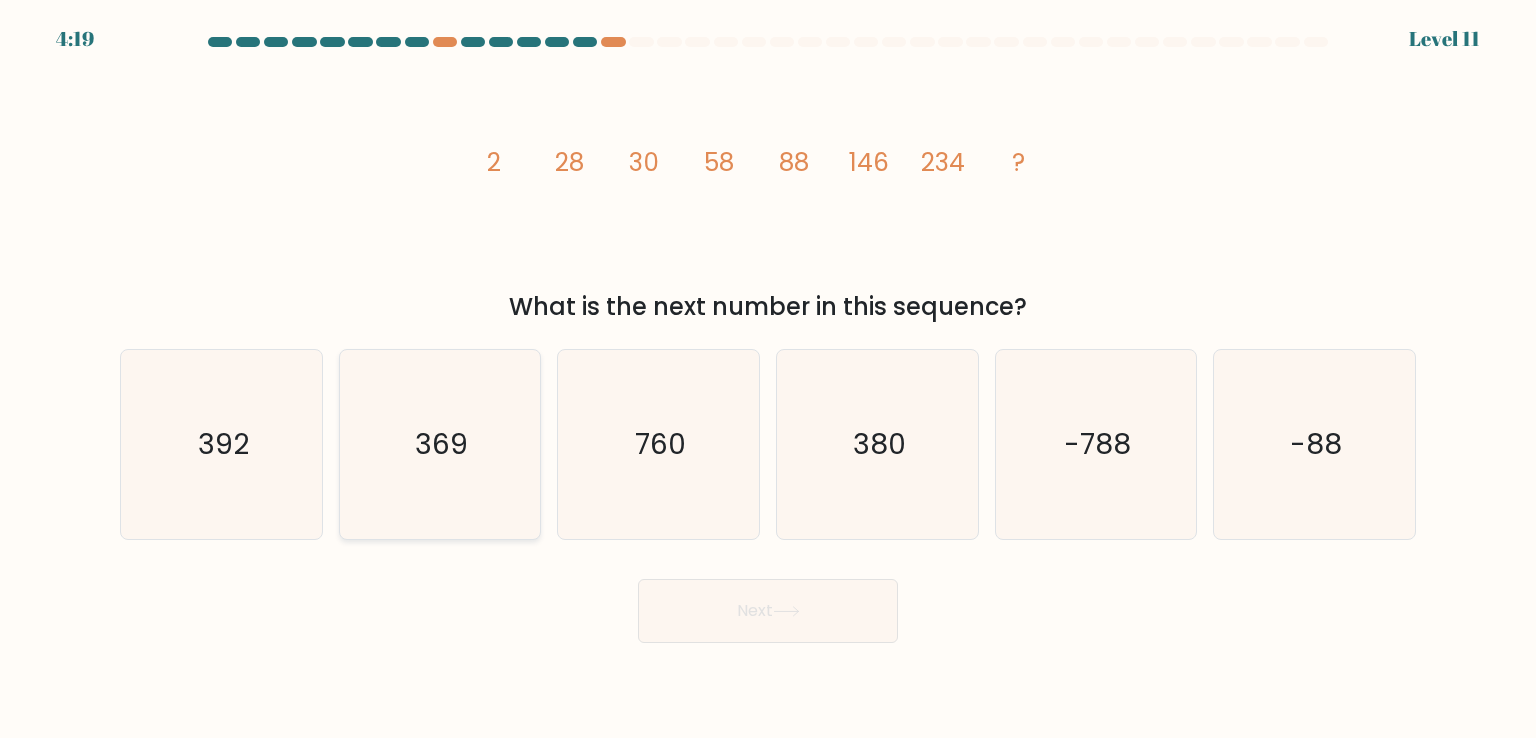 click on "369" 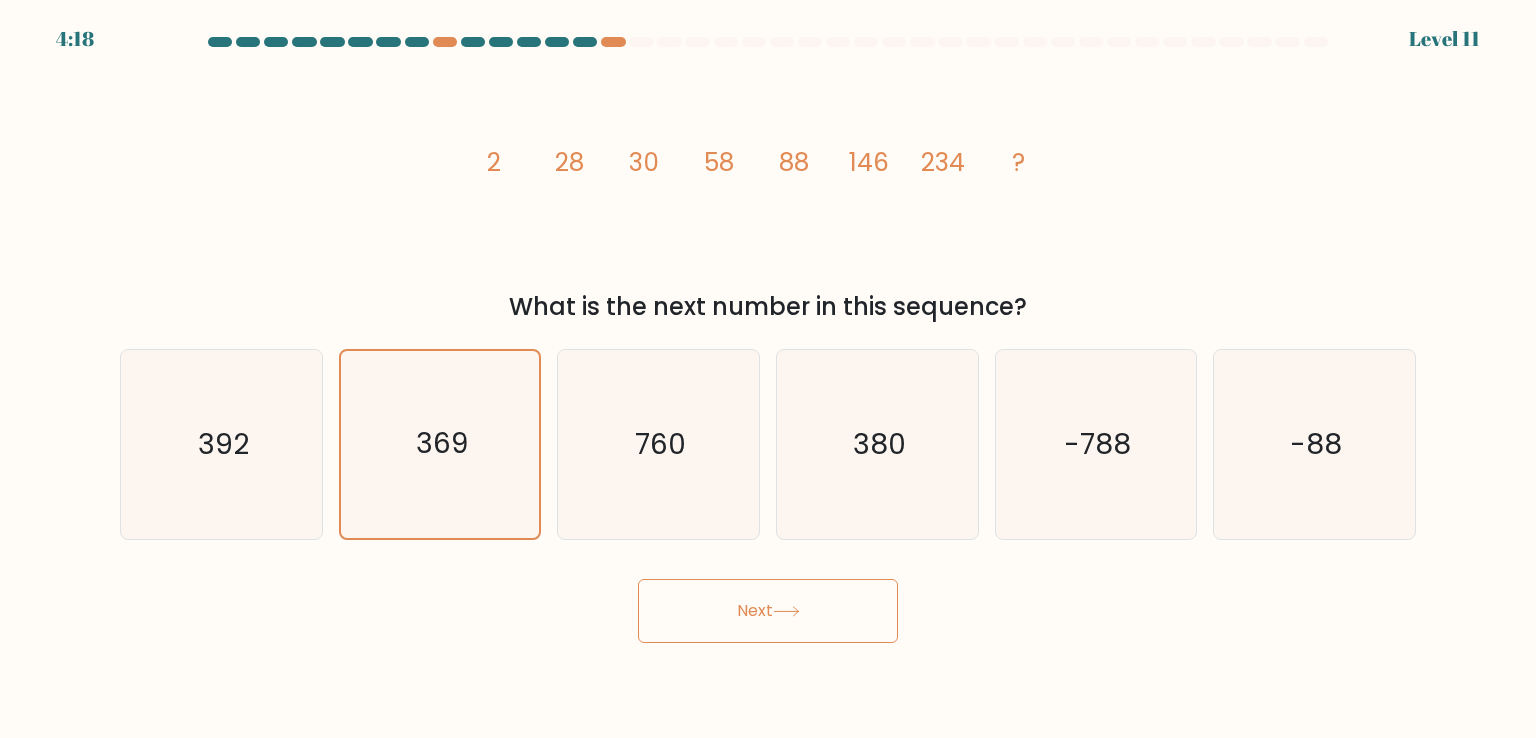 click on "Next" at bounding box center [768, 611] 